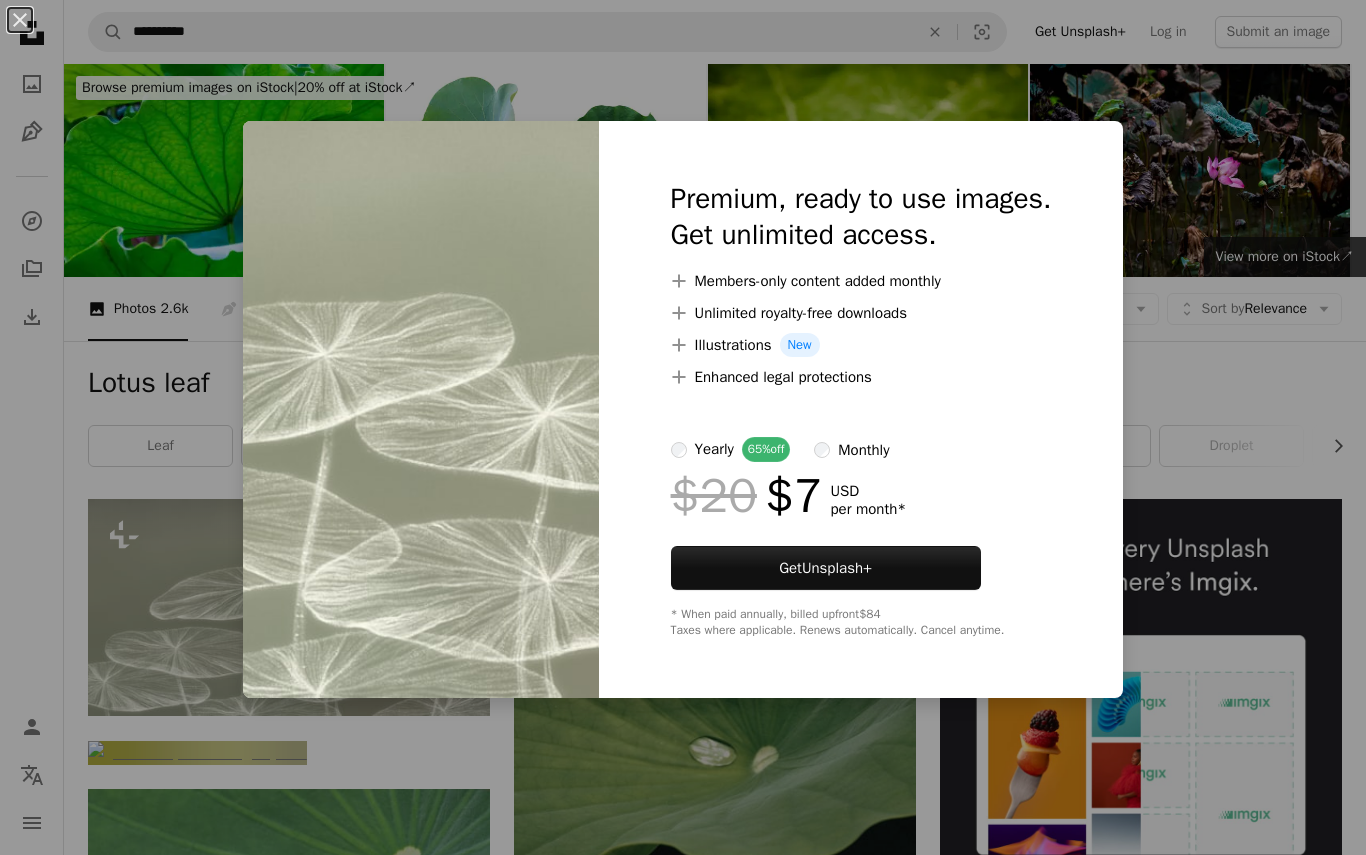 scroll, scrollTop: 346, scrollLeft: 0, axis: vertical 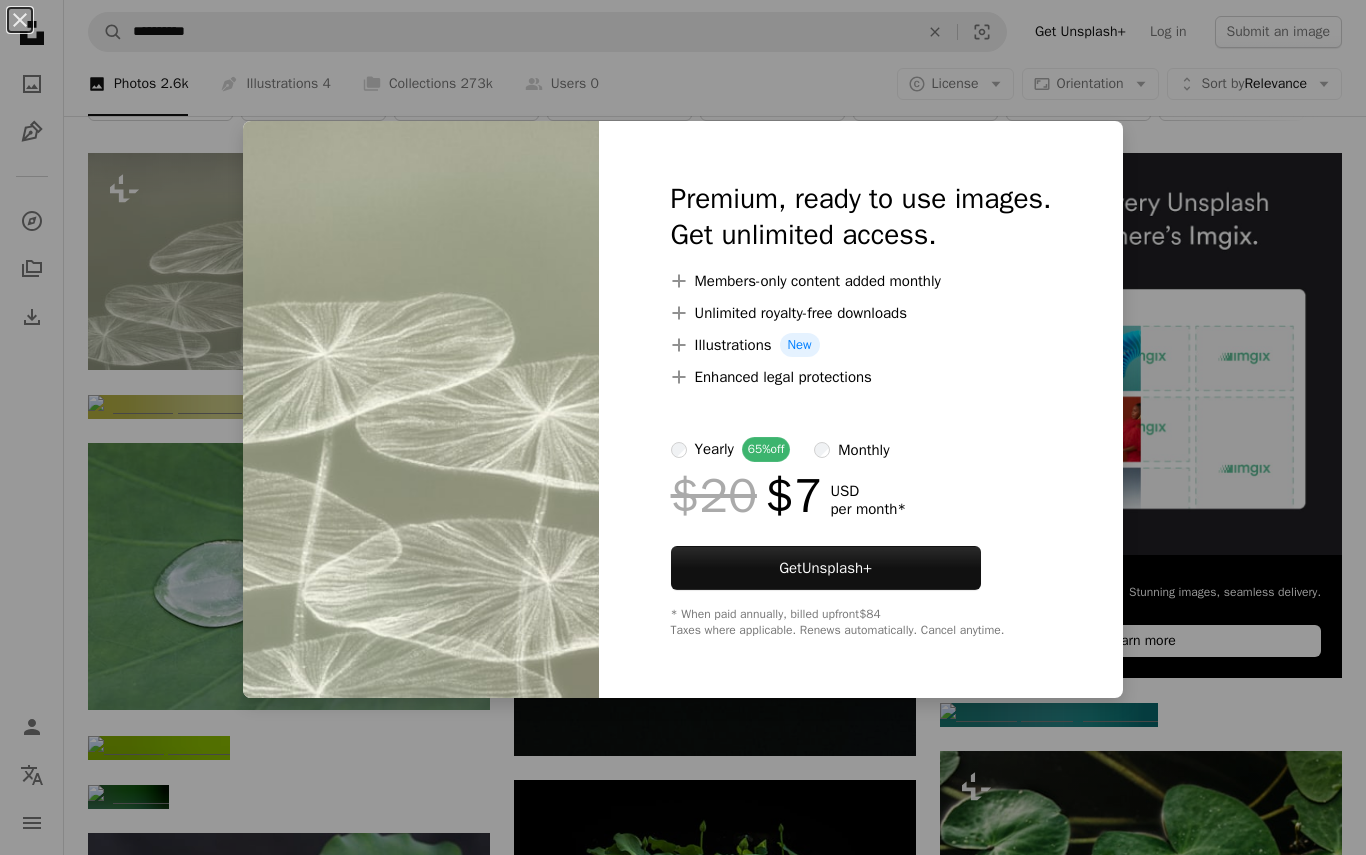 click on "Premium, ready to use images. Get unlimited access. A plus sign Members-only content added monthly A plus sign Unlimited royalty-free downloads A plus sign Illustrations  New A plus sign Enhanced legal protections yearly 65%  off monthly $20   $7 USD per month * Get  Unsplash+ * When paid annually, billed upfront  $84 Taxes where applicable. Renews automatically. Cancel anytime." at bounding box center [861, 409] 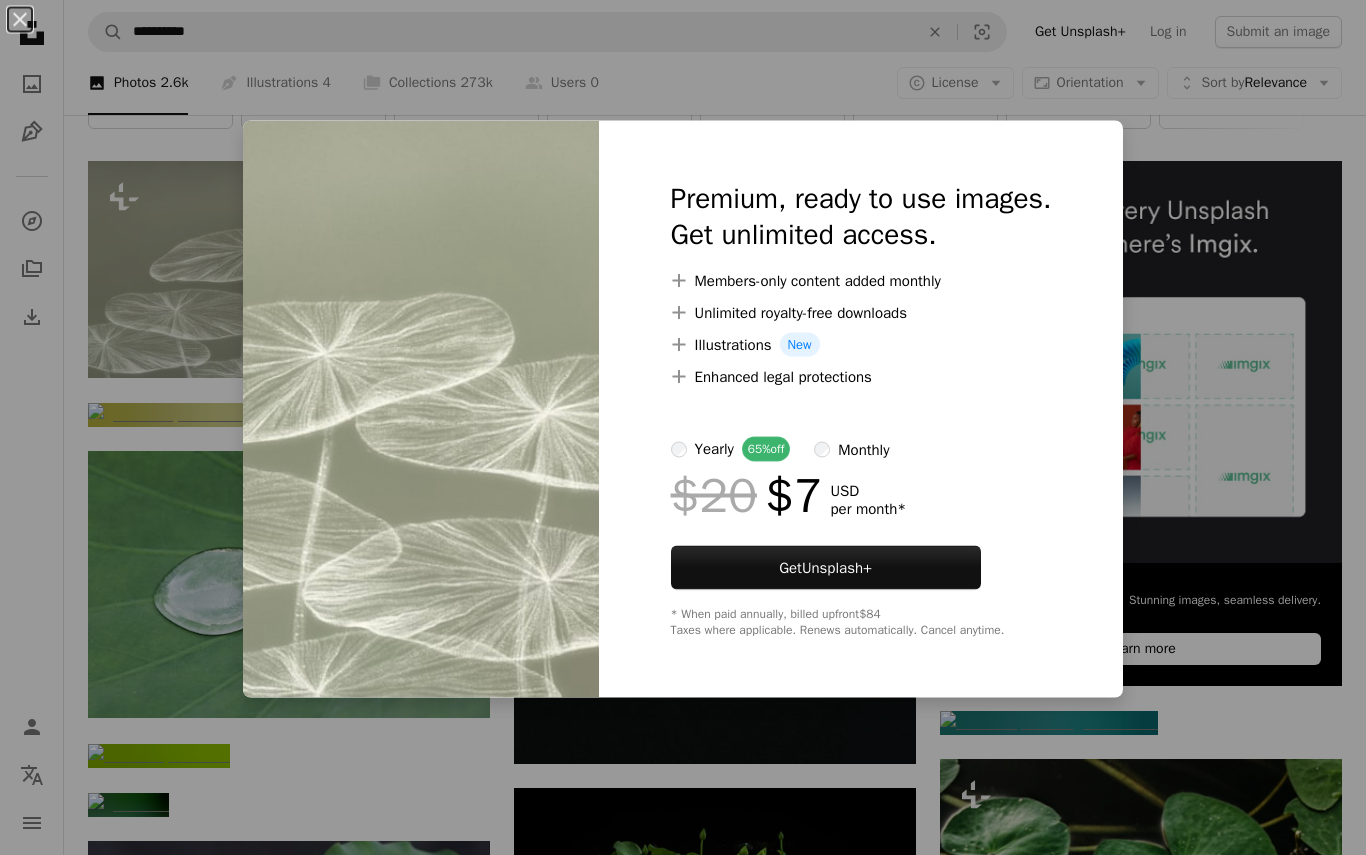 scroll, scrollTop: 339, scrollLeft: 0, axis: vertical 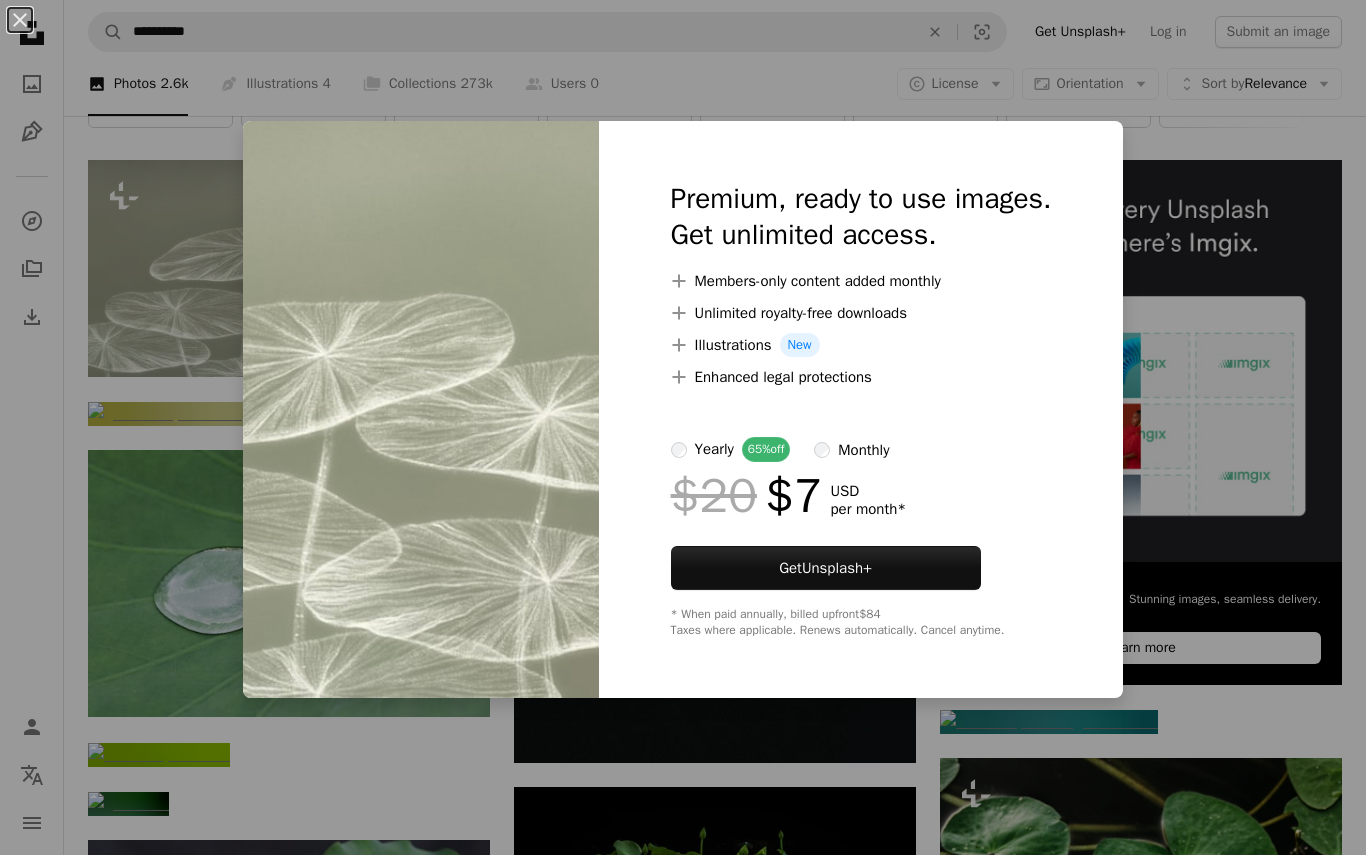 click on "An X shape Premium, ready to use images. Get unlimited access. A plus sign Members-only content added monthly A plus sign Unlimited royalty-free downloads A plus sign Illustrations  New A plus sign Enhanced legal protections yearly 65%  off monthly $20   $7 USD per month * Get  Unsplash+ * When paid annually, billed upfront  $84 Taxes where applicable. Renews automatically. Cancel anytime." at bounding box center [683, 427] 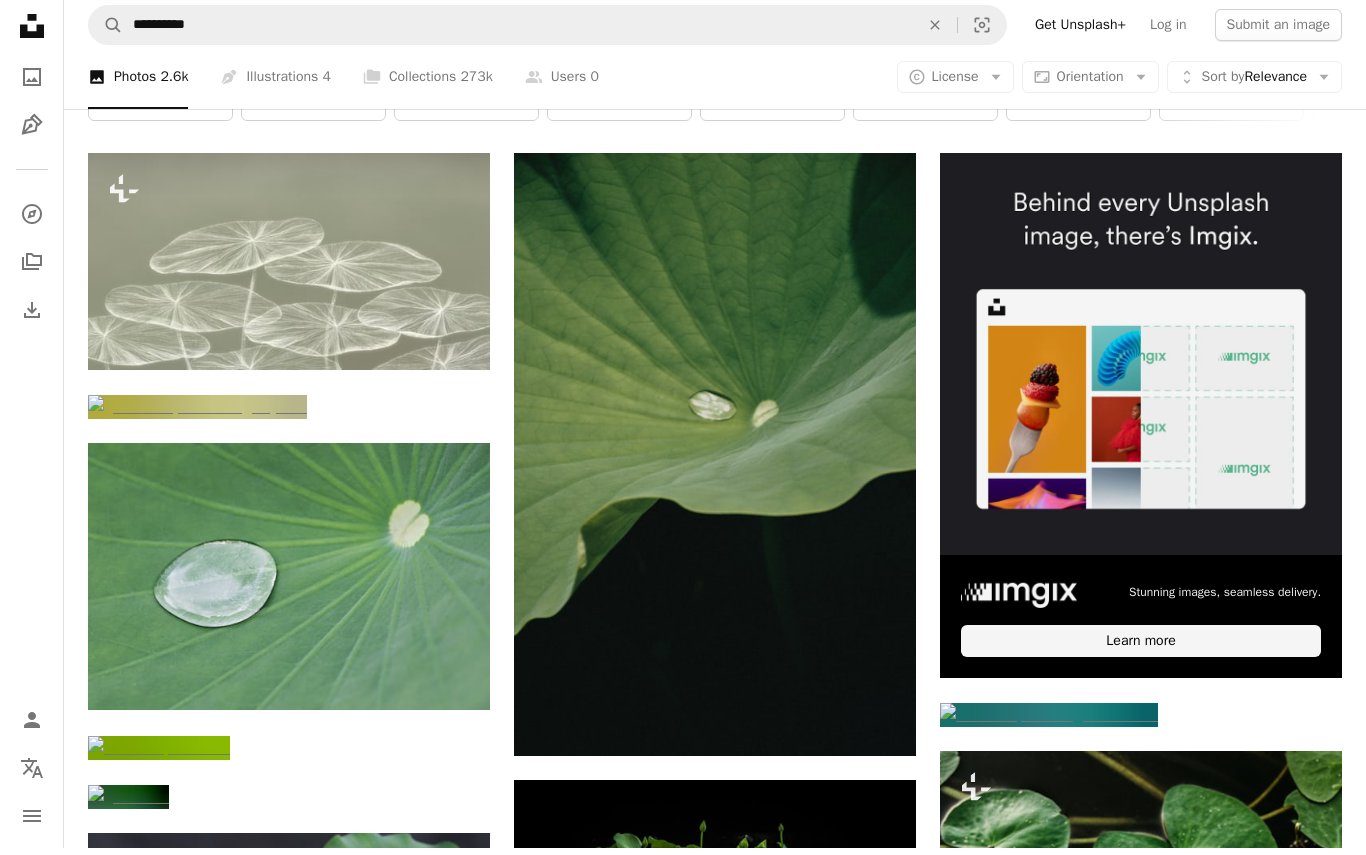click at bounding box center (1141, 361) 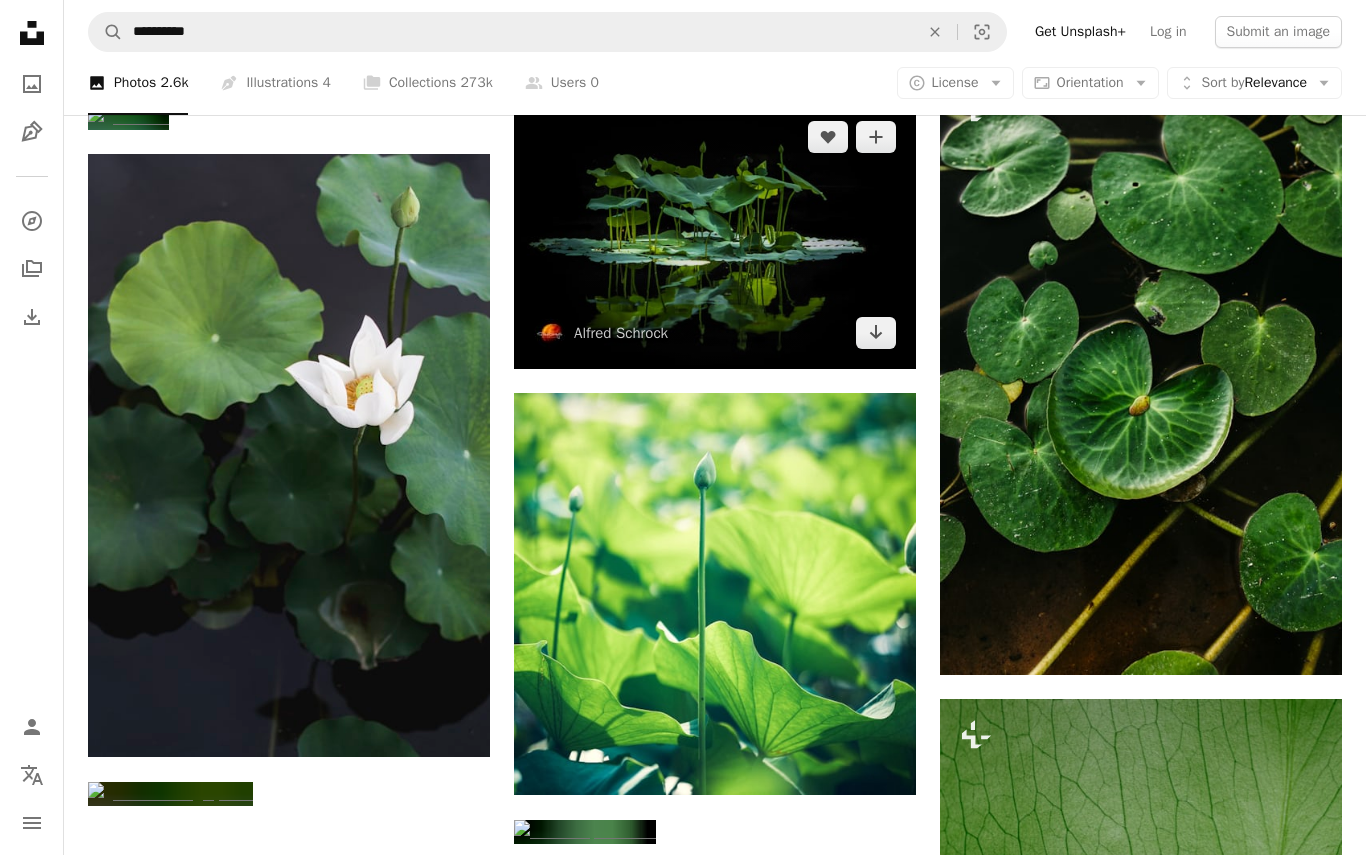 scroll, scrollTop: 1025, scrollLeft: 0, axis: vertical 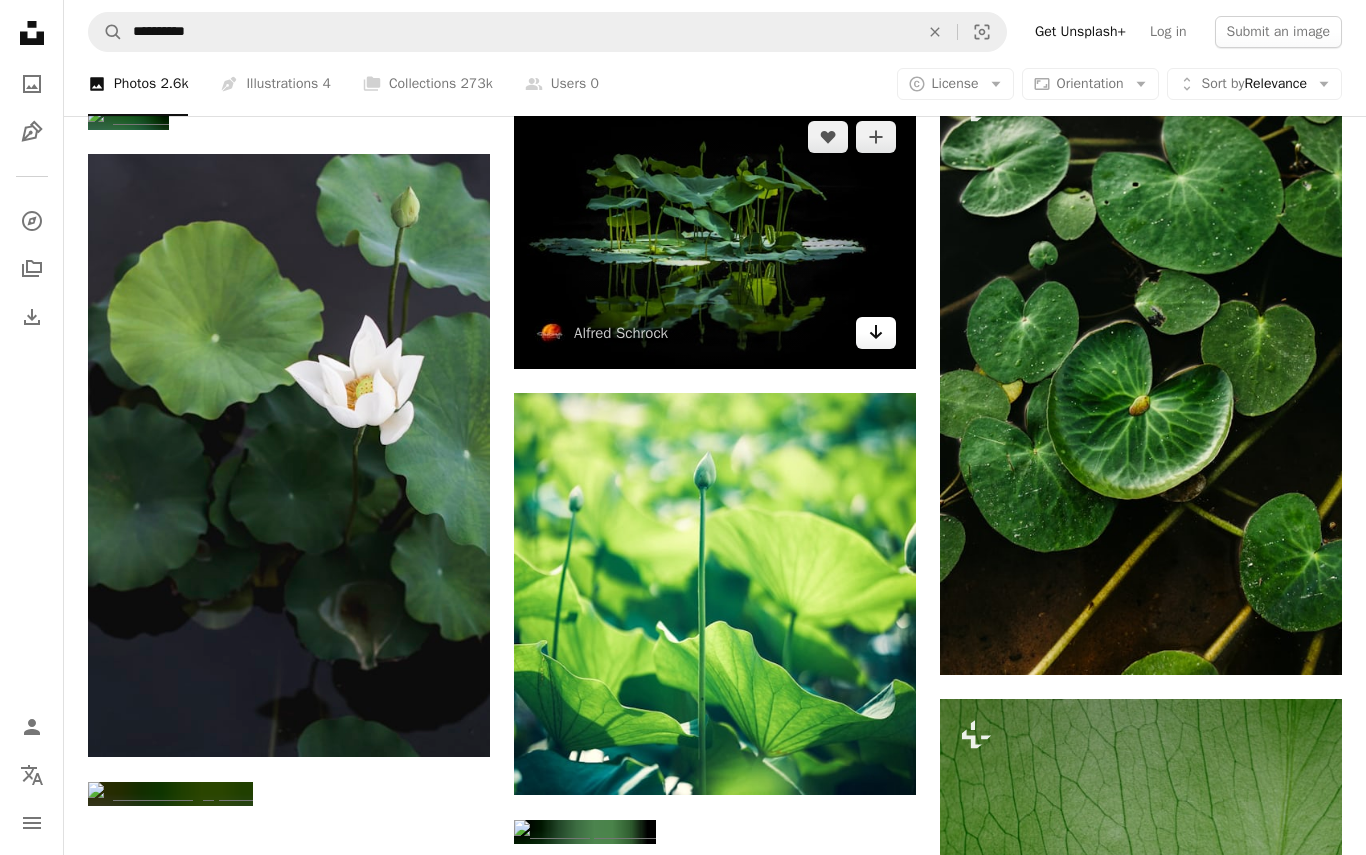 click 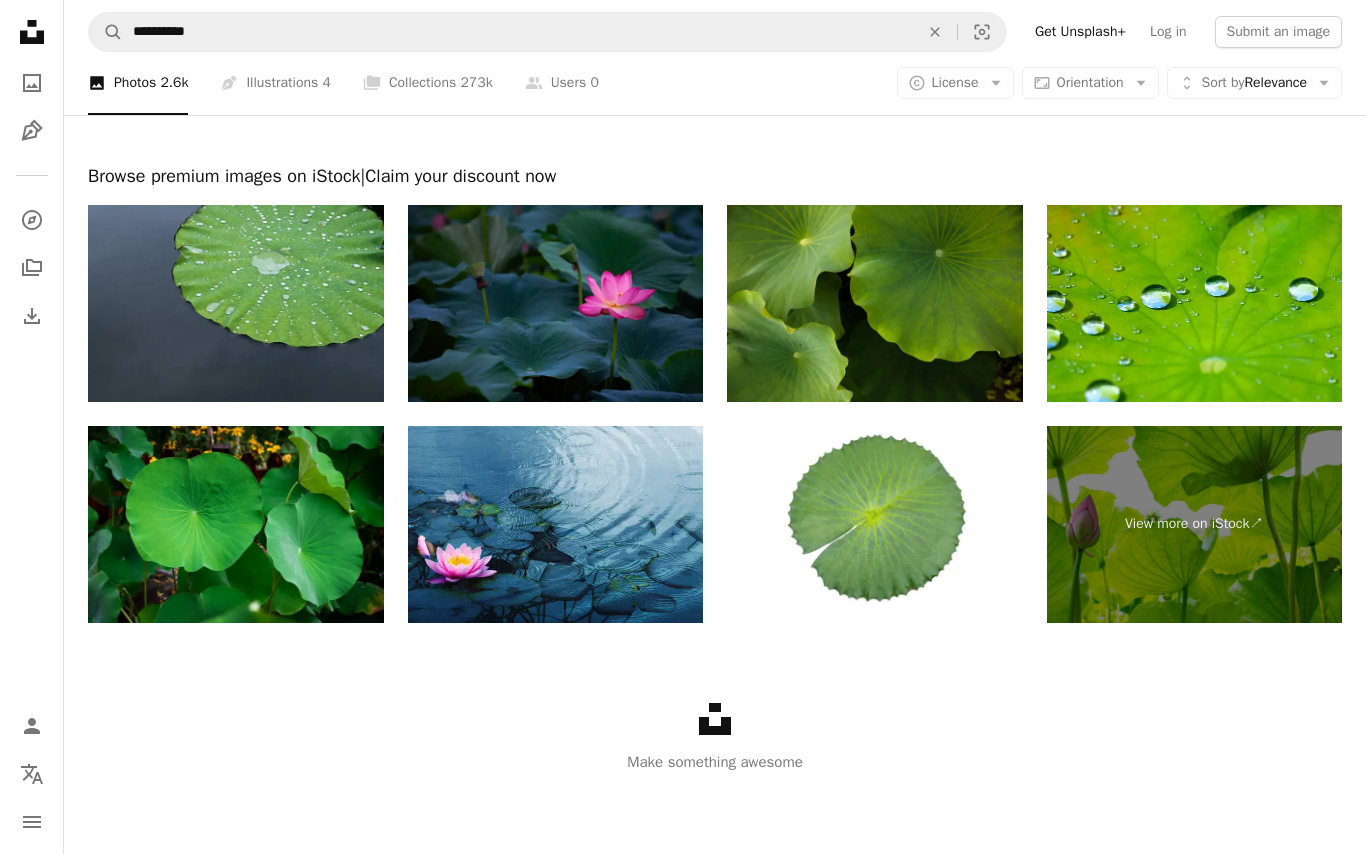 click on "Load more" at bounding box center (715, 29) 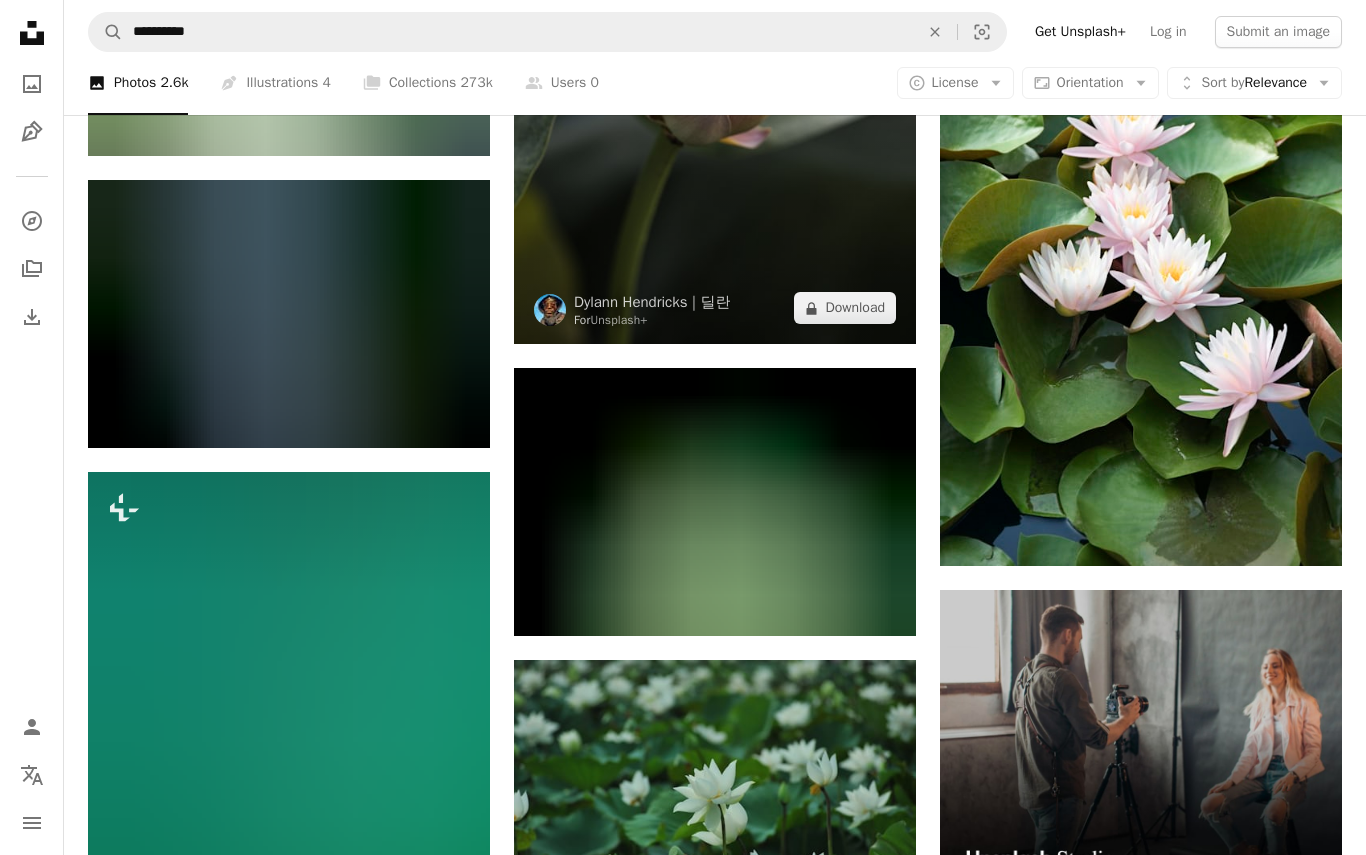scroll, scrollTop: 8484, scrollLeft: 0, axis: vertical 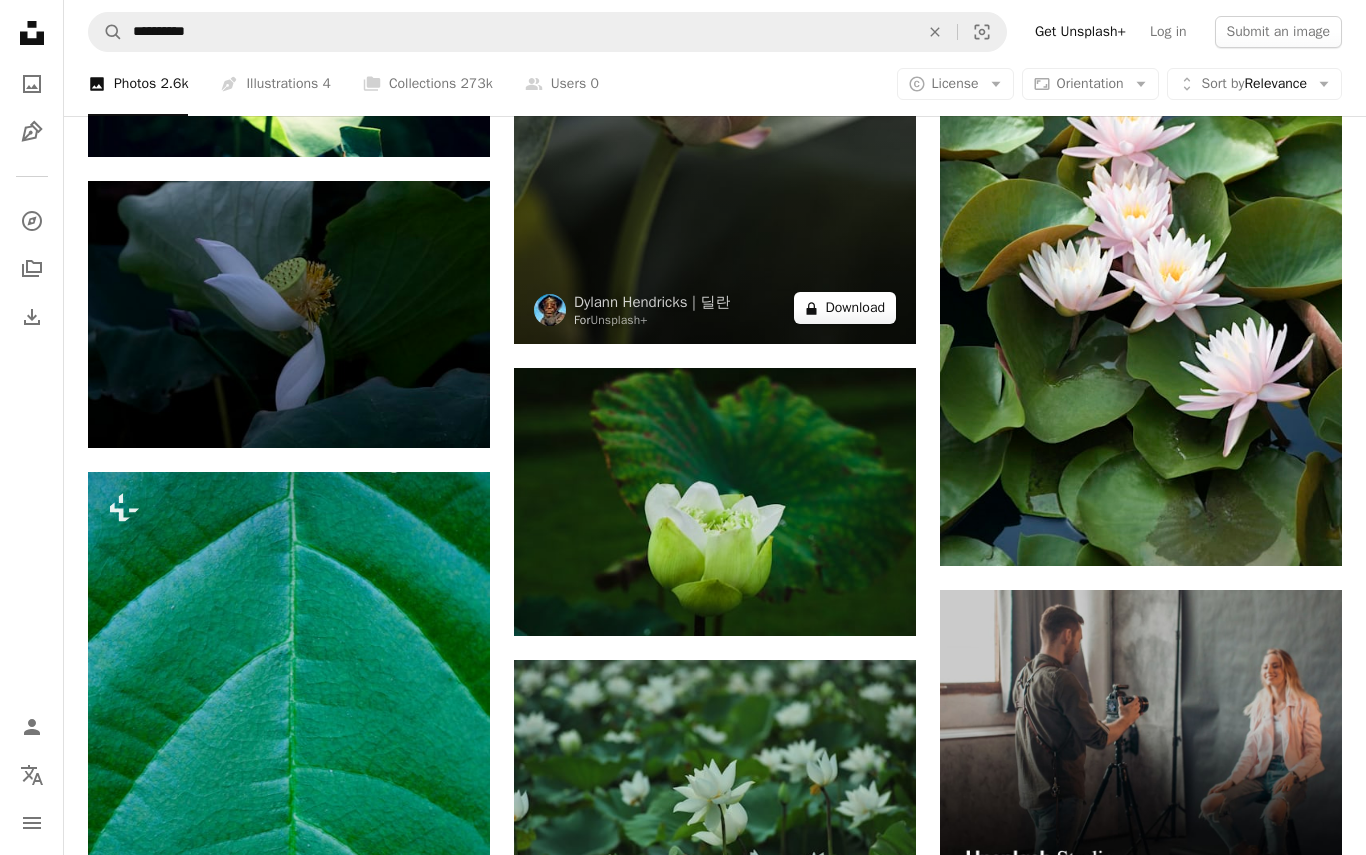 click on "A lock Download" at bounding box center [845, 308] 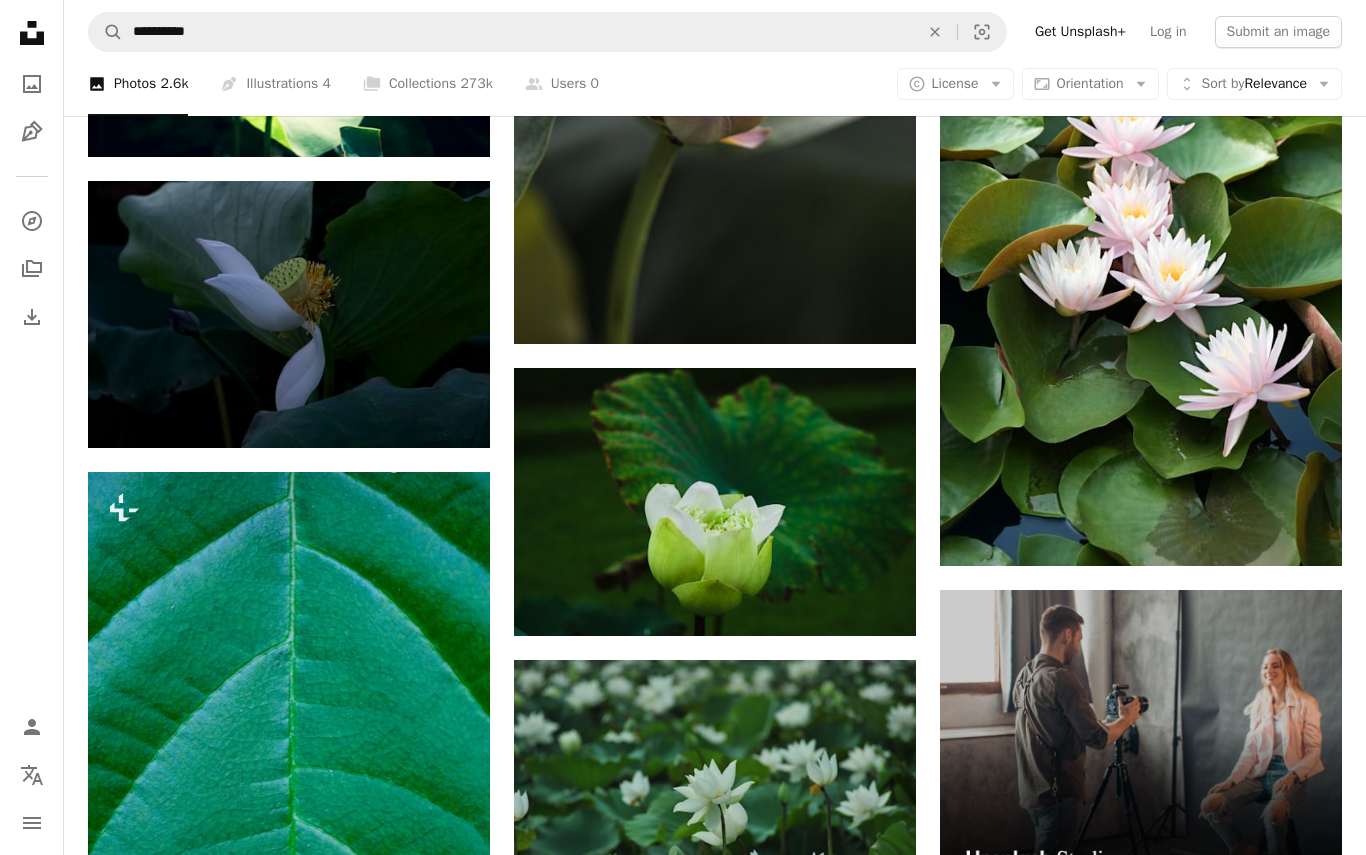 click on "An X shape Premium, ready to use images. Get unlimited access. A plus sign Members-only content added monthly A plus sign Unlimited royalty-free downloads A plus sign Illustrations  New A plus sign Enhanced legal protections yearly 65%  off monthly $20   $7 USD per month * Get  Unsplash+ * When paid annually, billed upfront  $84 Taxes where applicable. Renews automatically. Cancel anytime." at bounding box center (683, 4255) 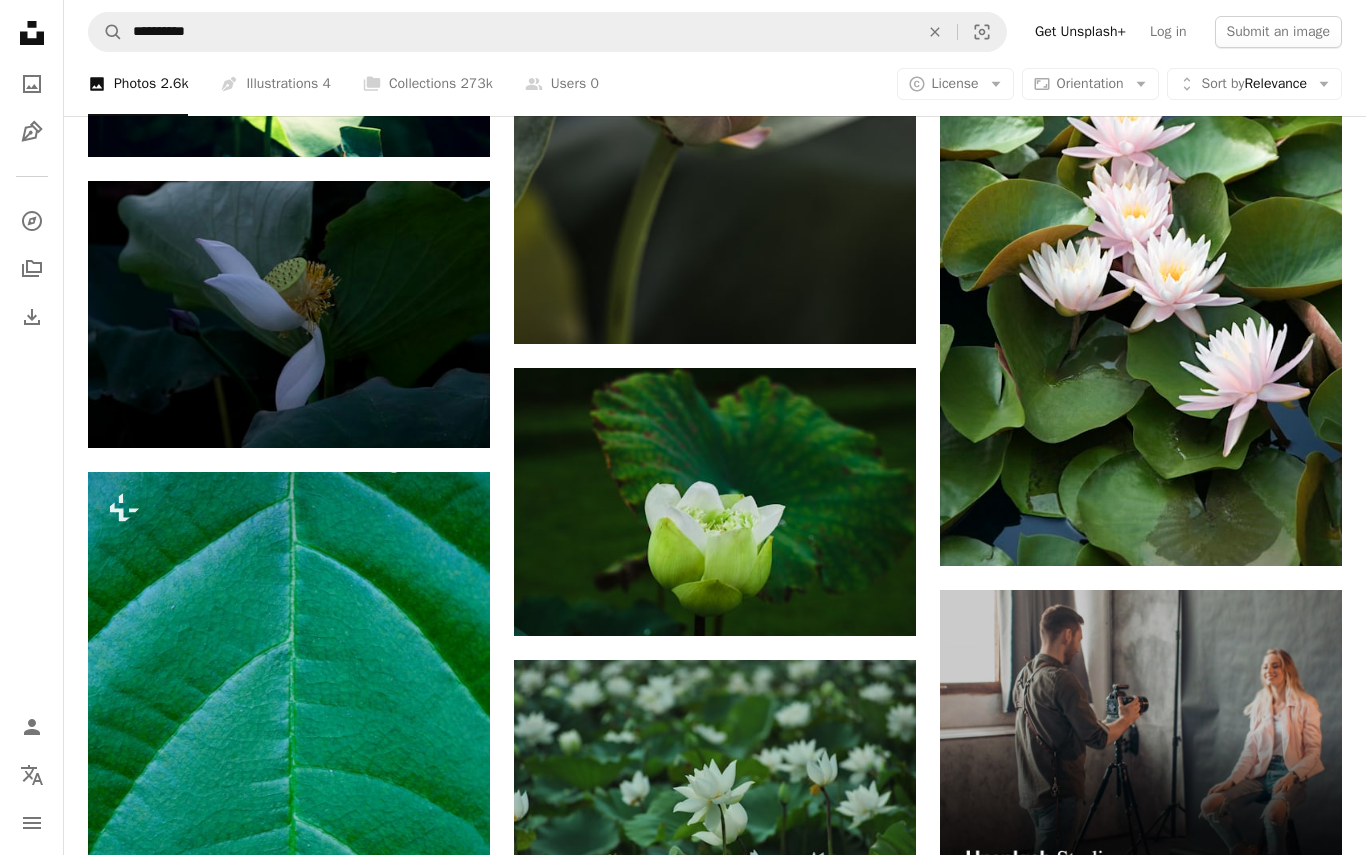 click at bounding box center [1141, -503] 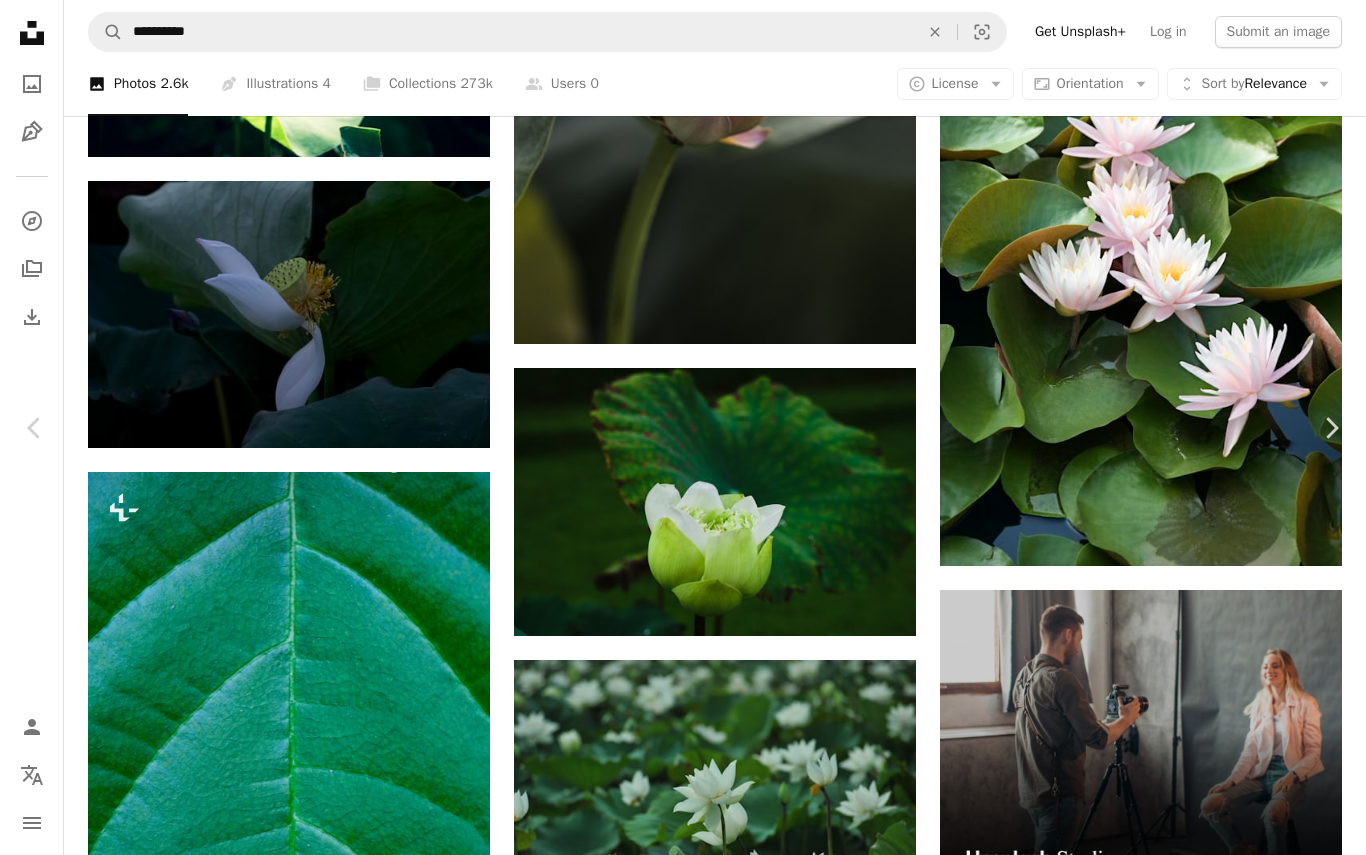 click on "Zoom in" at bounding box center (675, 4256) 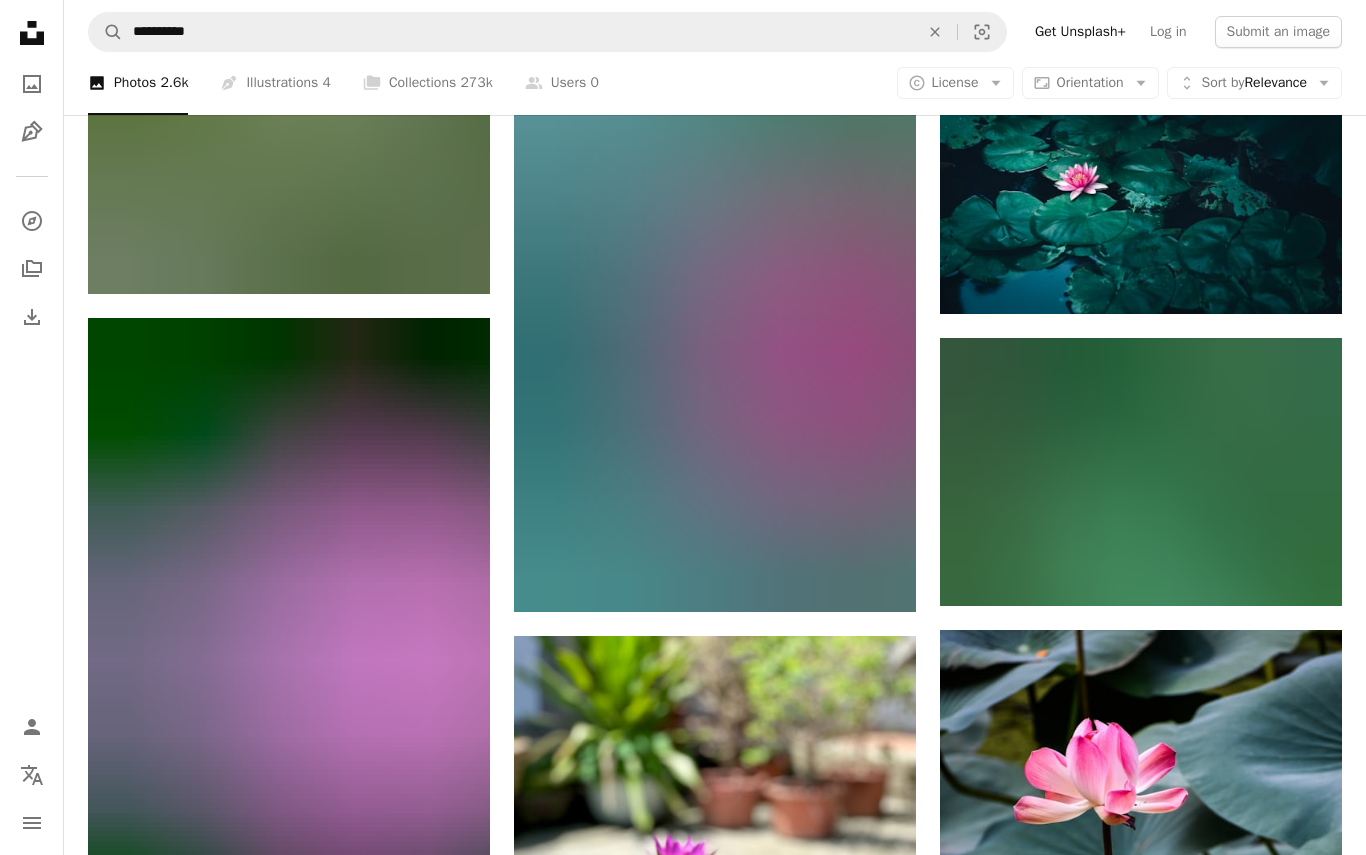 scroll, scrollTop: 14764, scrollLeft: 0, axis: vertical 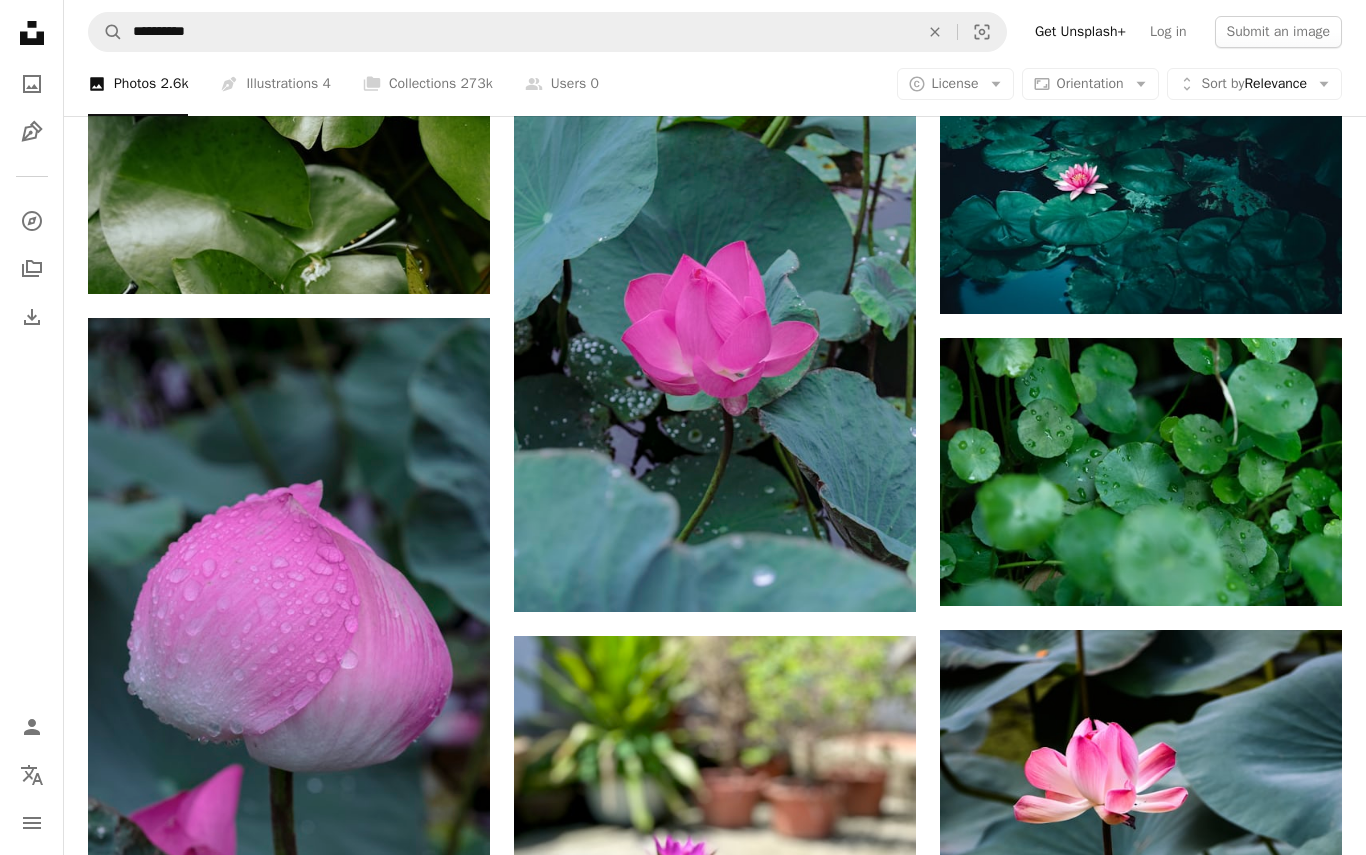 click at bounding box center (1141, -791) 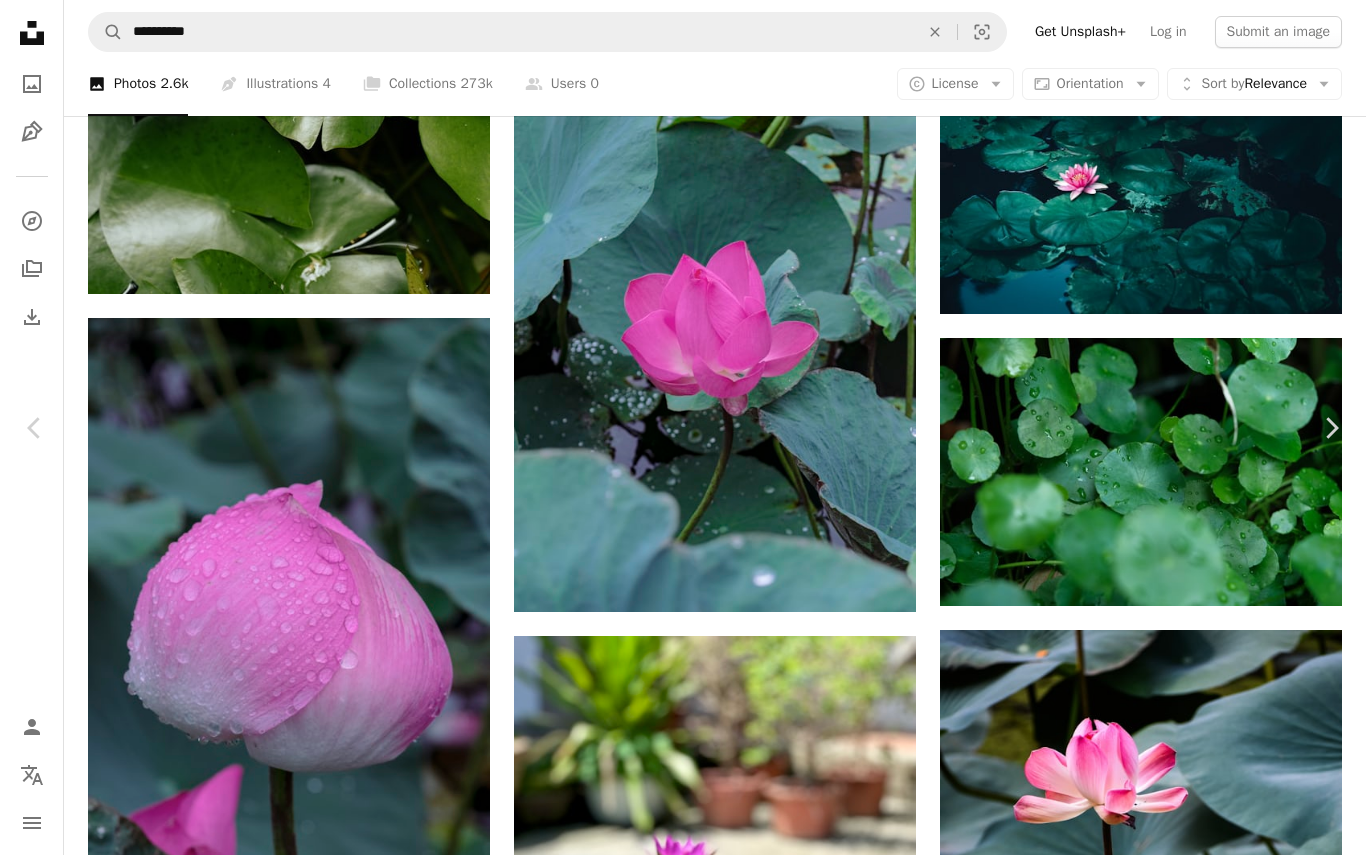 click on "A heart A plus sign [FIRST] [LAST] [FIRST][LAST] A heart A plus sign [FIRST] [LAST] For Unsplash+ A lock Download A heart A plus sign [FIRST] [LAST] Arrow pointing down A heart A plus sign [FIRST] [LAST] Arrow pointing down Plus sign for Unsplash+ A heart A plus sign [FIRST] [LAST] For Unsplash+ A lock Download A heart A plus sign [FIRST] [LAST]" at bounding box center [683, 3804] 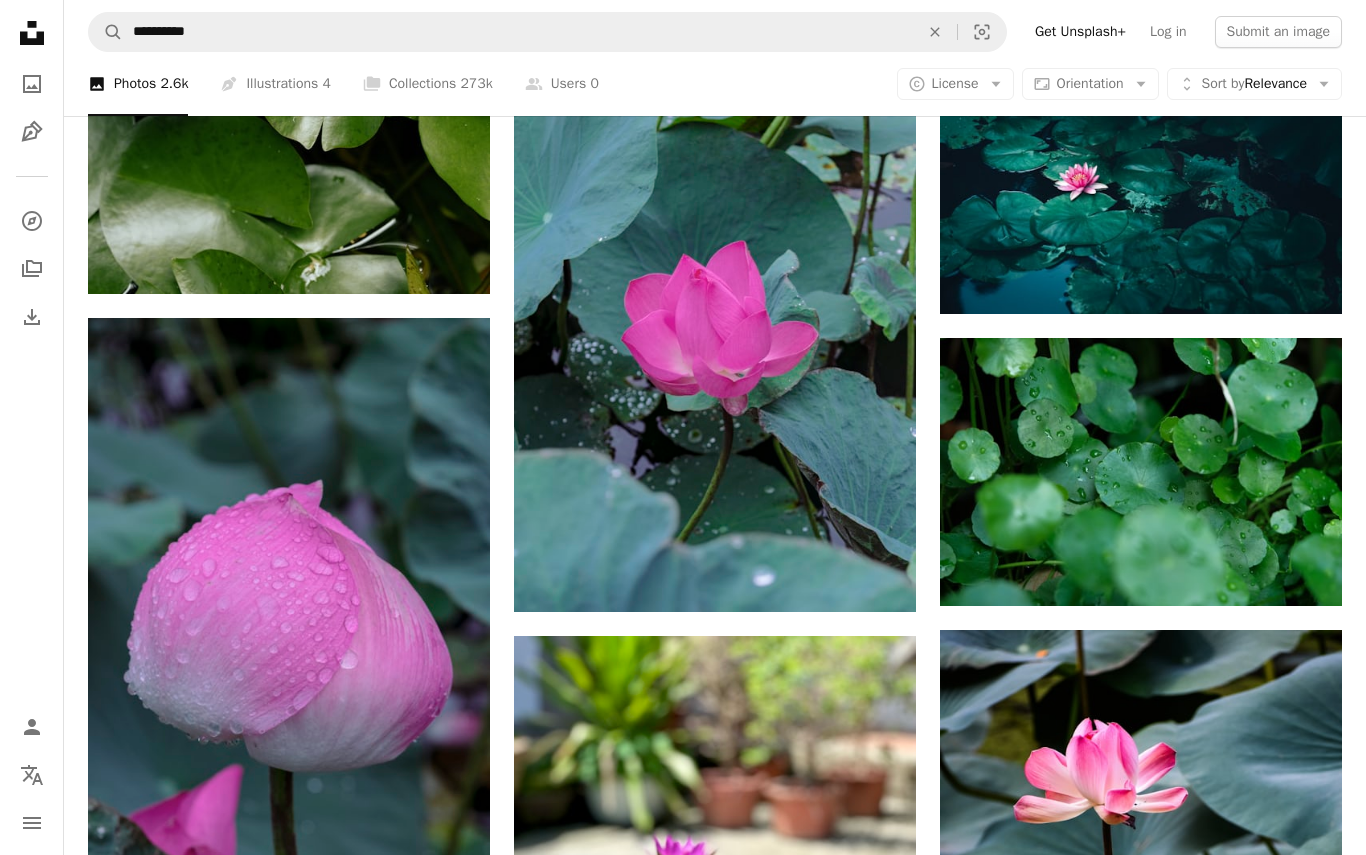 click on "Arrow pointing down" 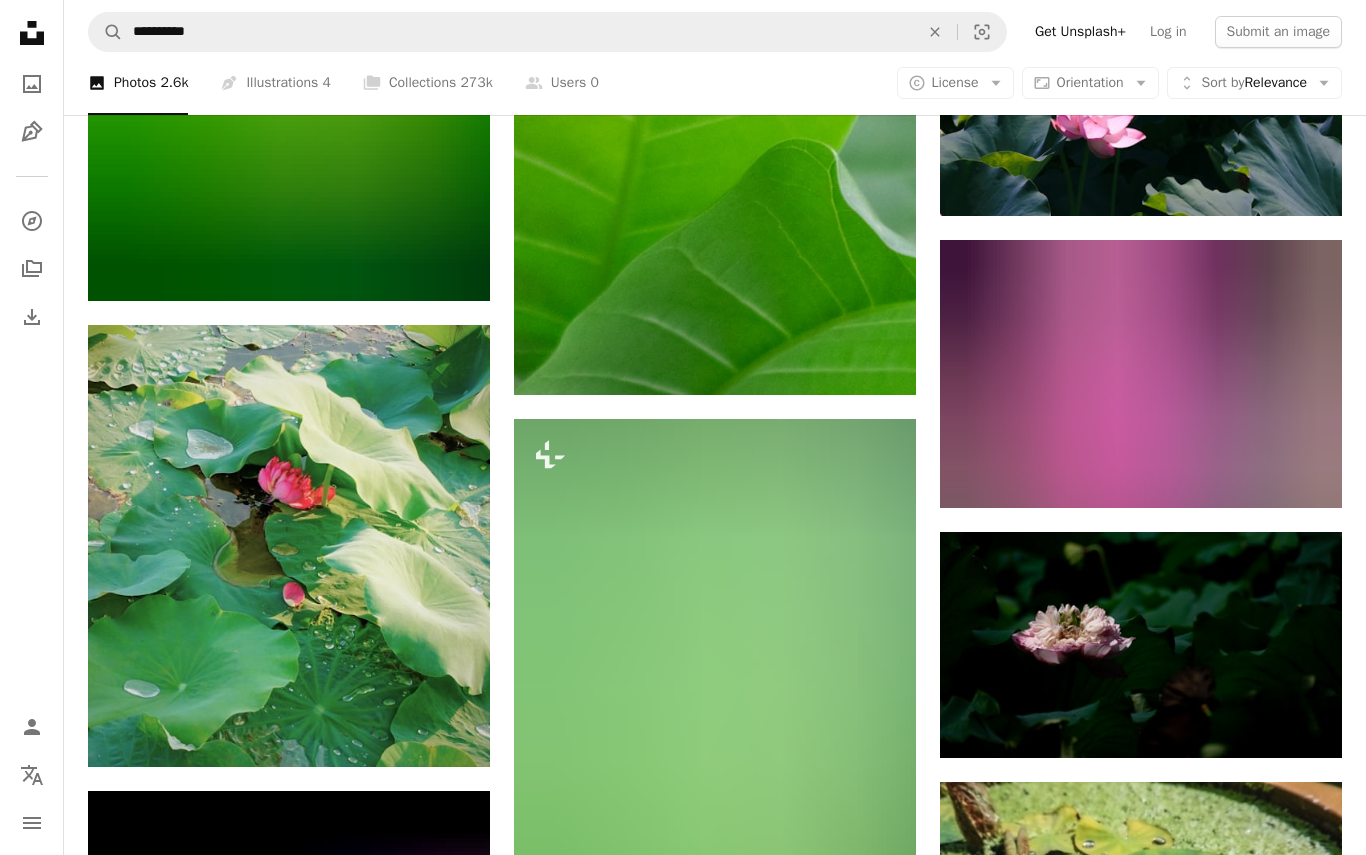 scroll, scrollTop: 30781, scrollLeft: 0, axis: vertical 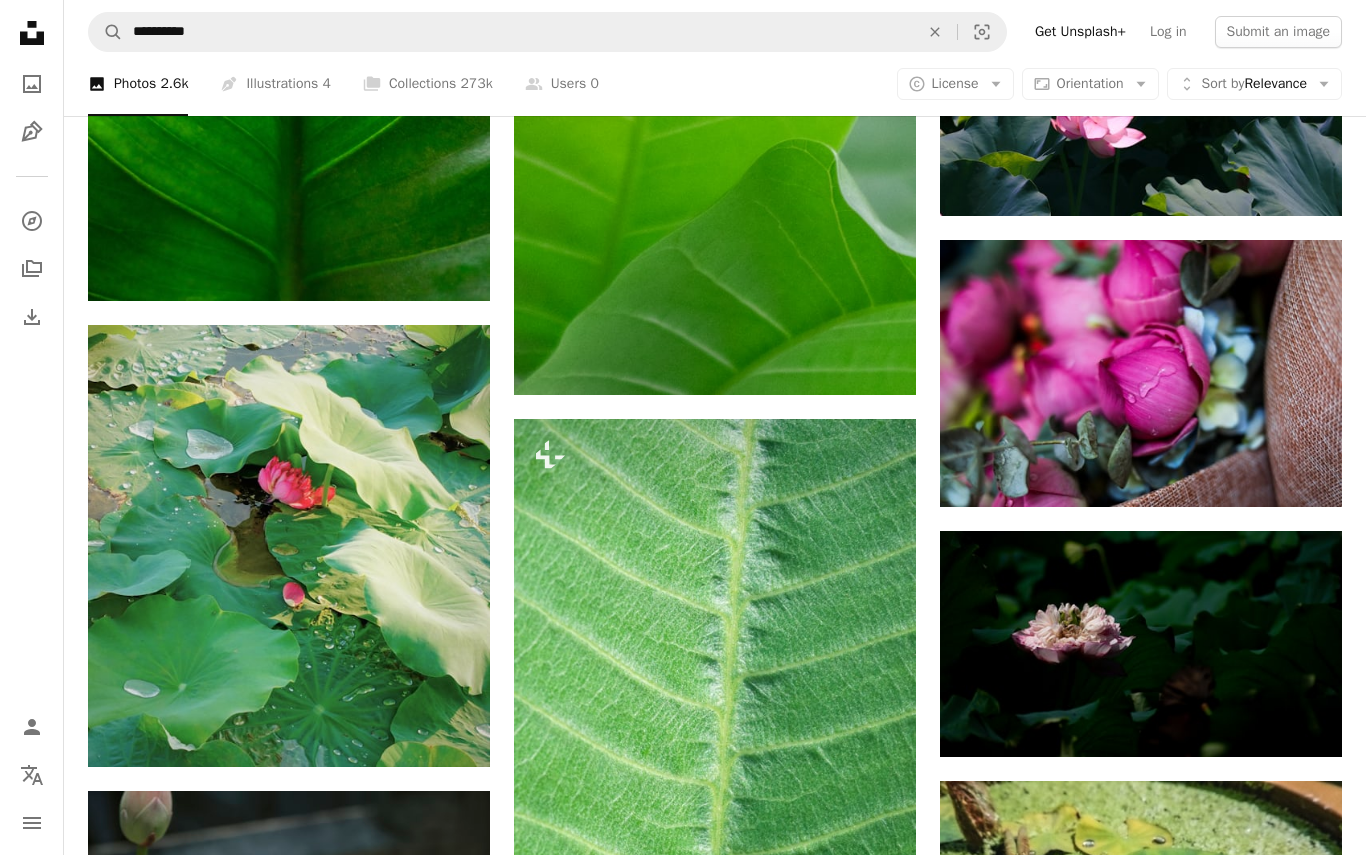 click at bounding box center (1141, -794) 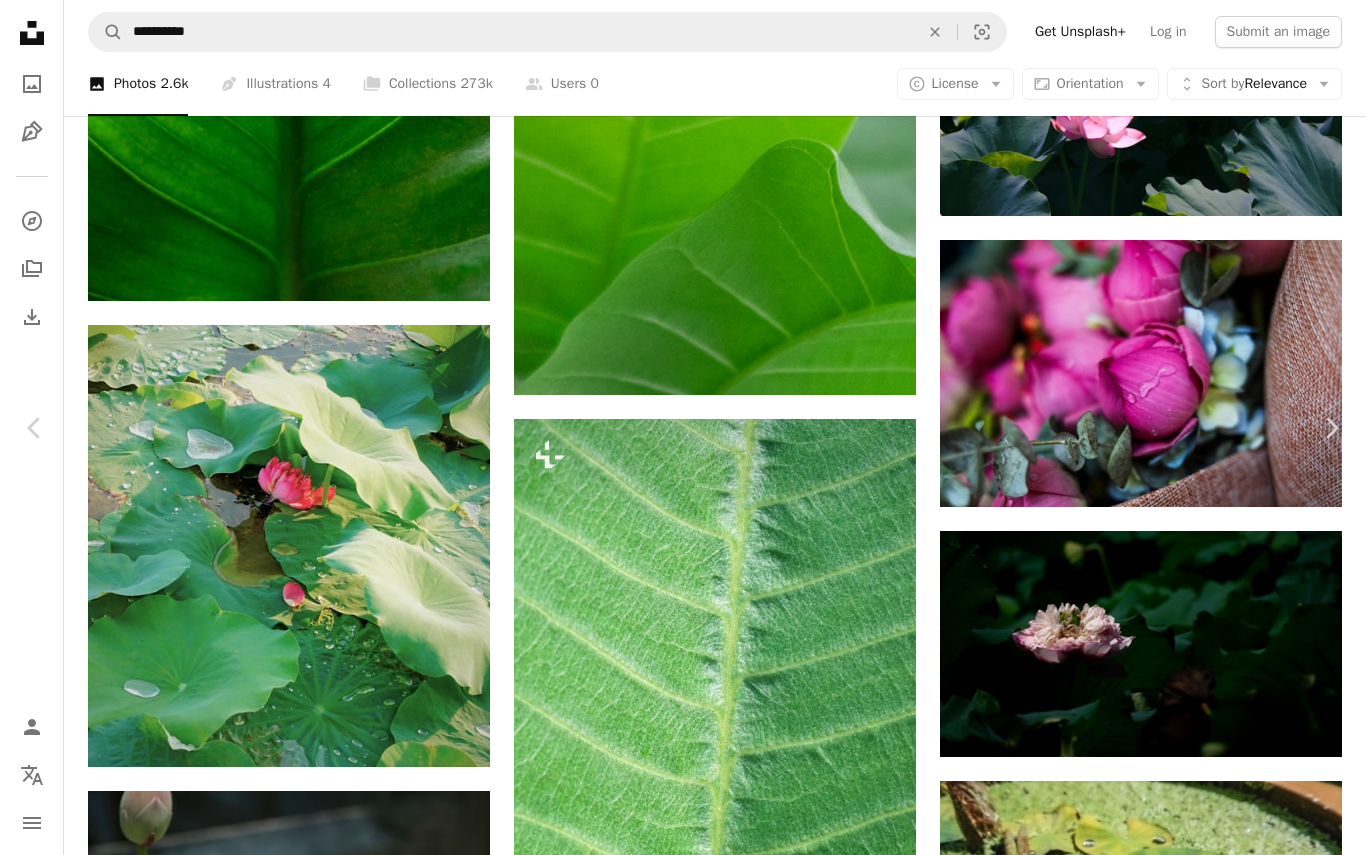 click on "An X shape Chevron left Chevron right VD Photography Available for hire A checkmark inside of a circle A heart A plus sign Download free Chevron down Zoom in Views 20,663 Downloads 116 A forward-right arrow Share Info icon Info More Actions Lotuses in the lake A map marker [CITY], [STATE], [COUNTRY] Calendar outlined Published on  [DATE] Camera Canon, EOS M50m2 Safety Free to use under the  Unsplash License background flower pink lake lotus lotus flower pond lotus leaf lakeview land plant india blossom outdoors lily vegetation [STATE] [CITY] pond lily Public domain images Browse premium related images on iStock  |  Save 20% with code UNSPLASH20 View more on iStock  ↗ Related images A heart A plus sign [NAME] Available for hire A checkmark inside of a circle Arrow pointing down Plus sign for Unsplash+ A heart A plus sign [NAME] For  Unsplash+ A lock Download A heart A plus sign VD Photography Available for hire A checkmark inside of a circle Arrow pointing down A heart A plus sign [NAME] For" at bounding box center (683, 3743) 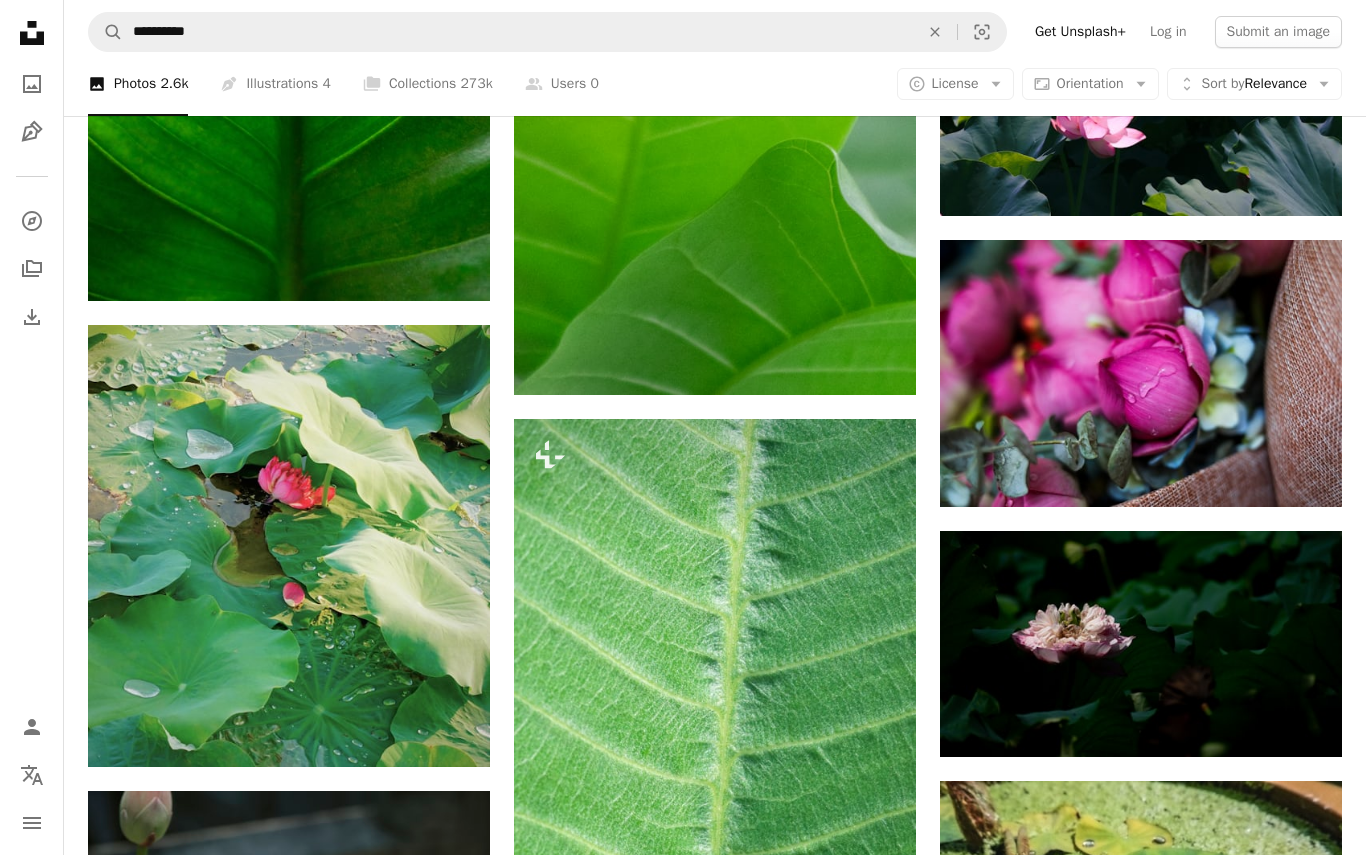 click 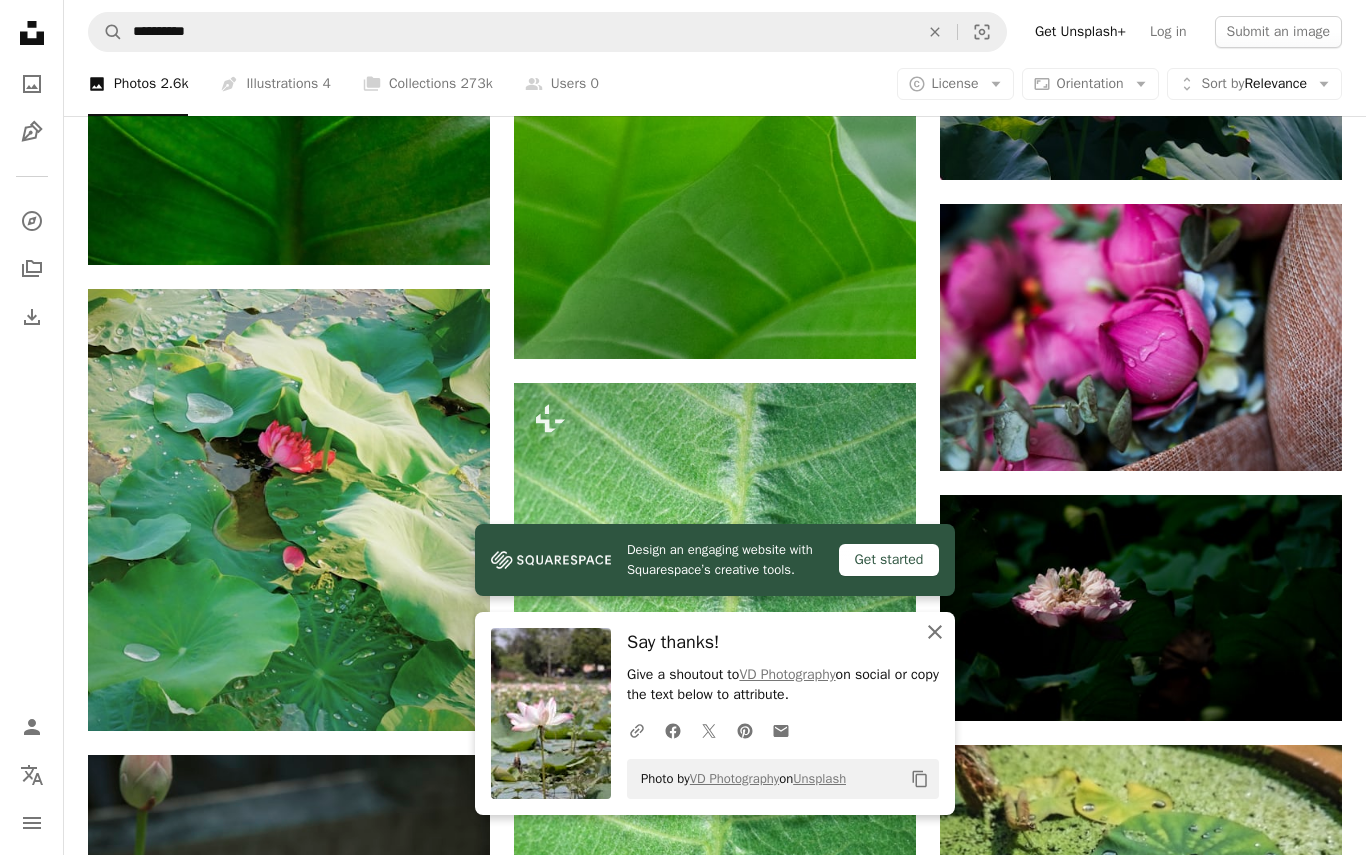 click on "An X shape" 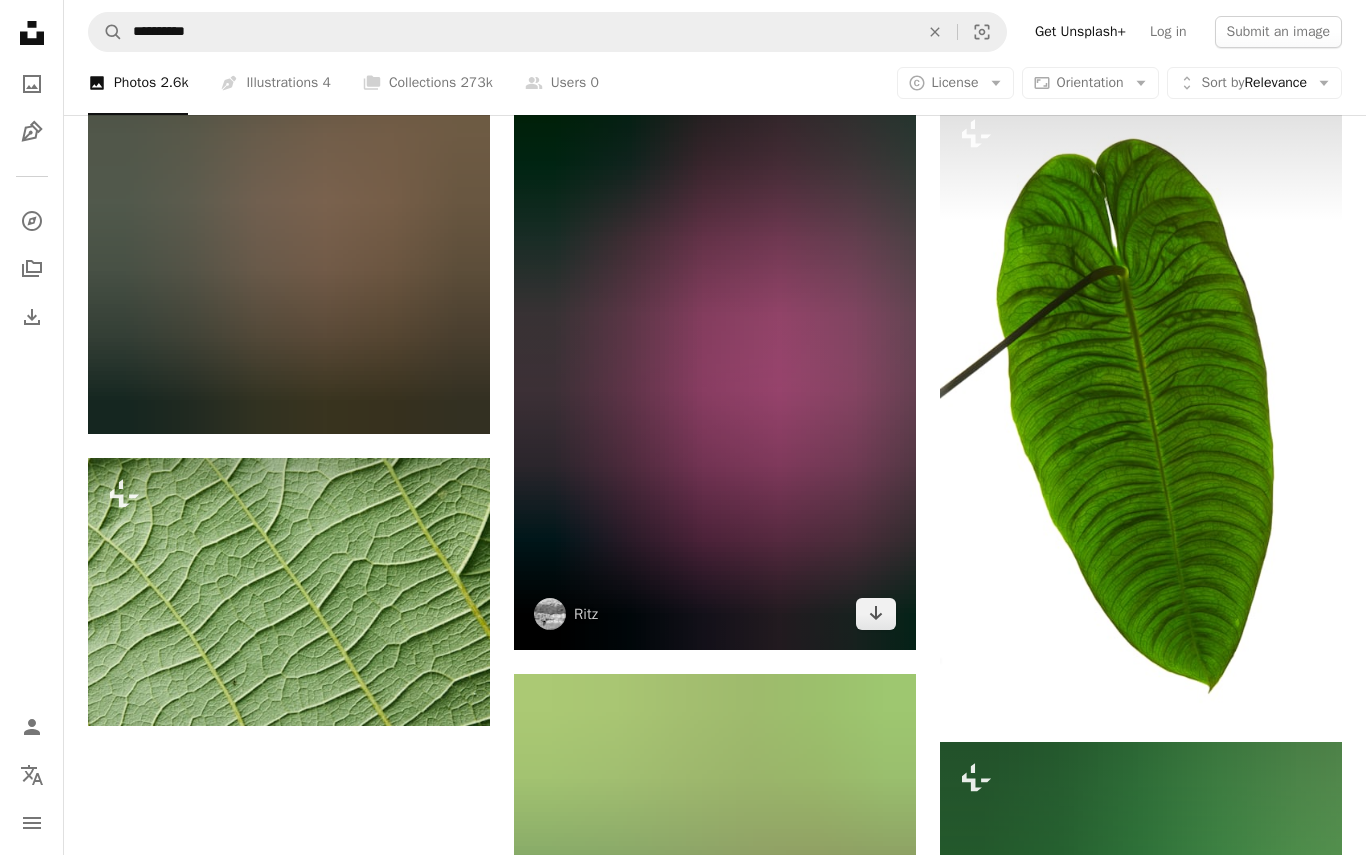 scroll, scrollTop: 55367, scrollLeft: 0, axis: vertical 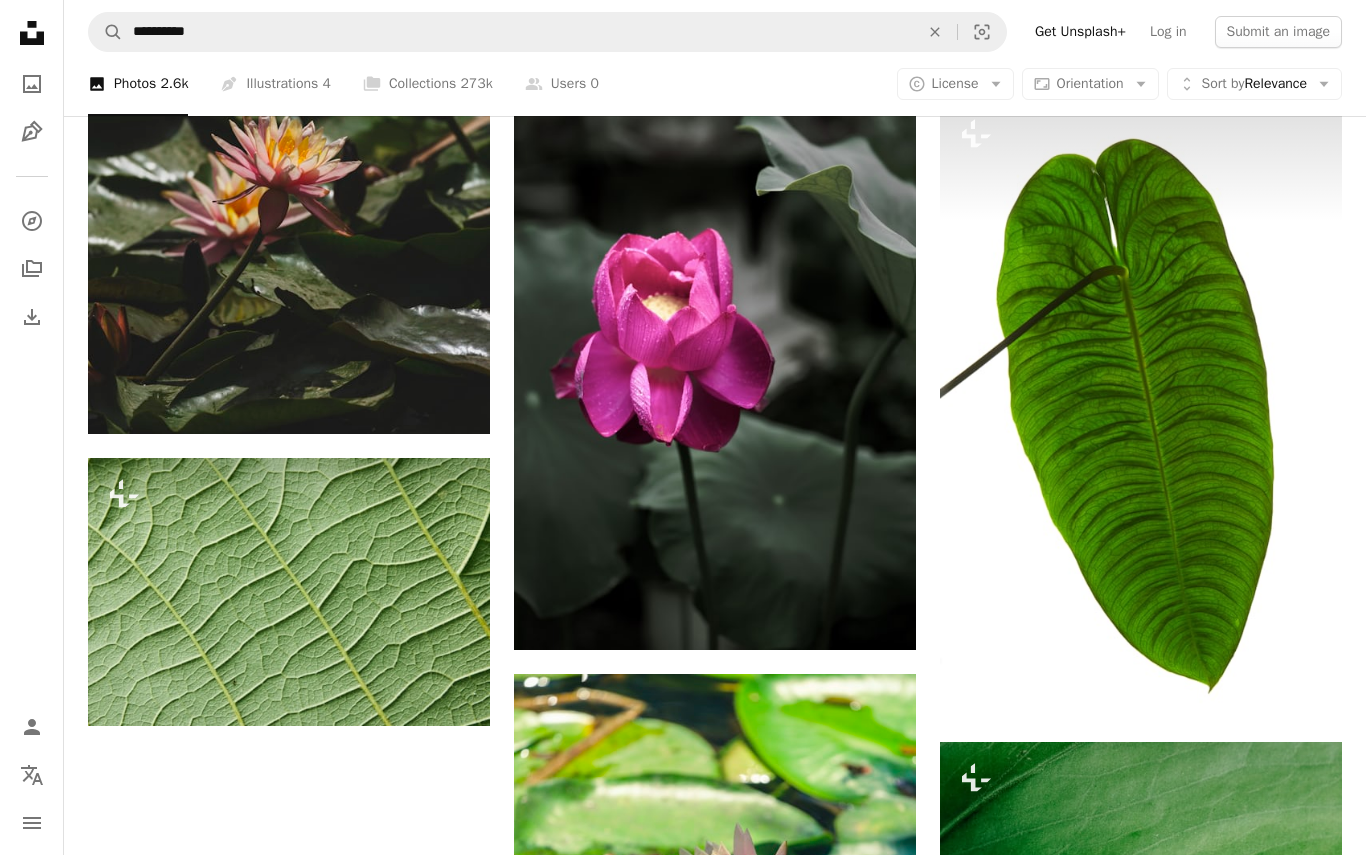 click on "Arrow pointing down" at bounding box center (450, -1204) 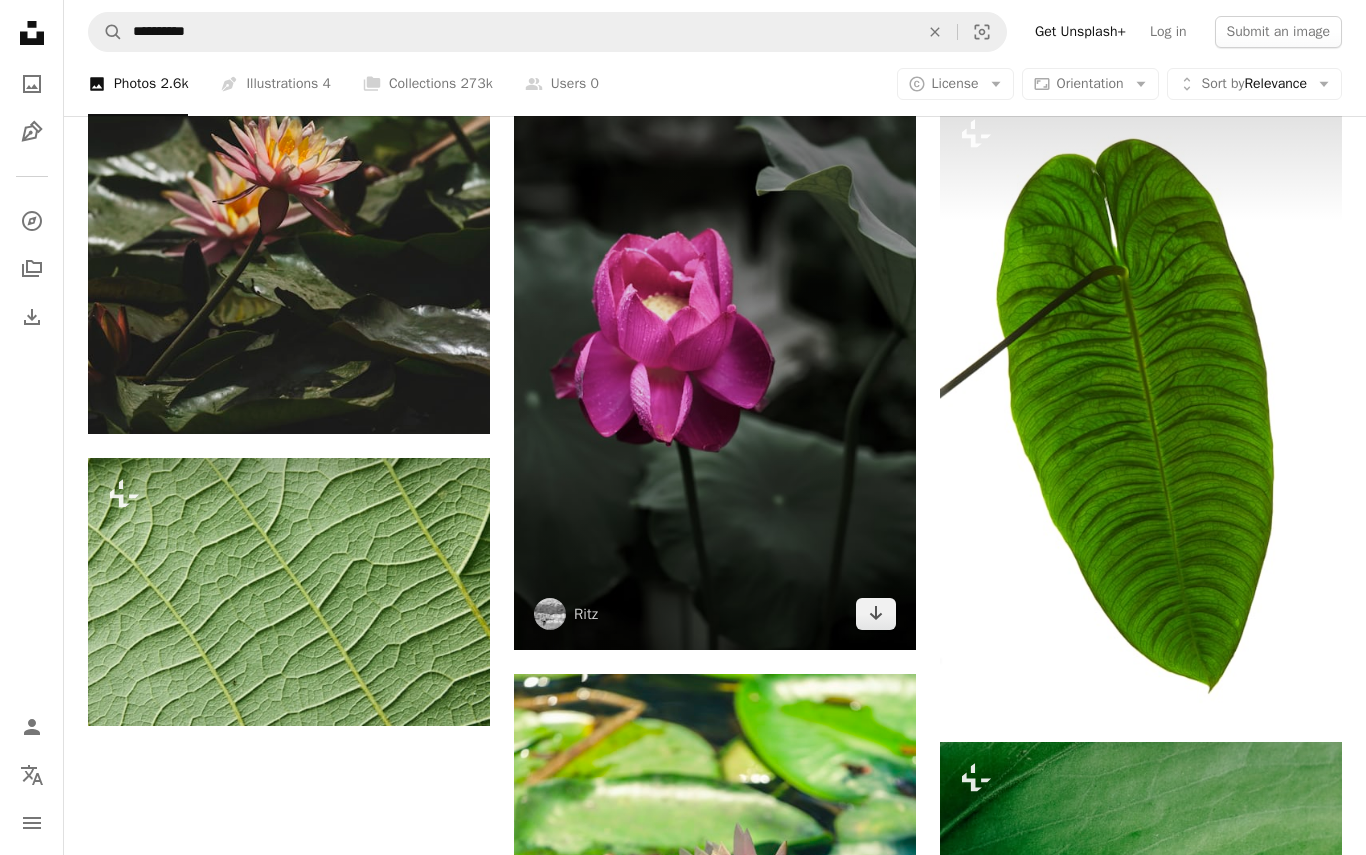 scroll, scrollTop: 55403, scrollLeft: 0, axis: vertical 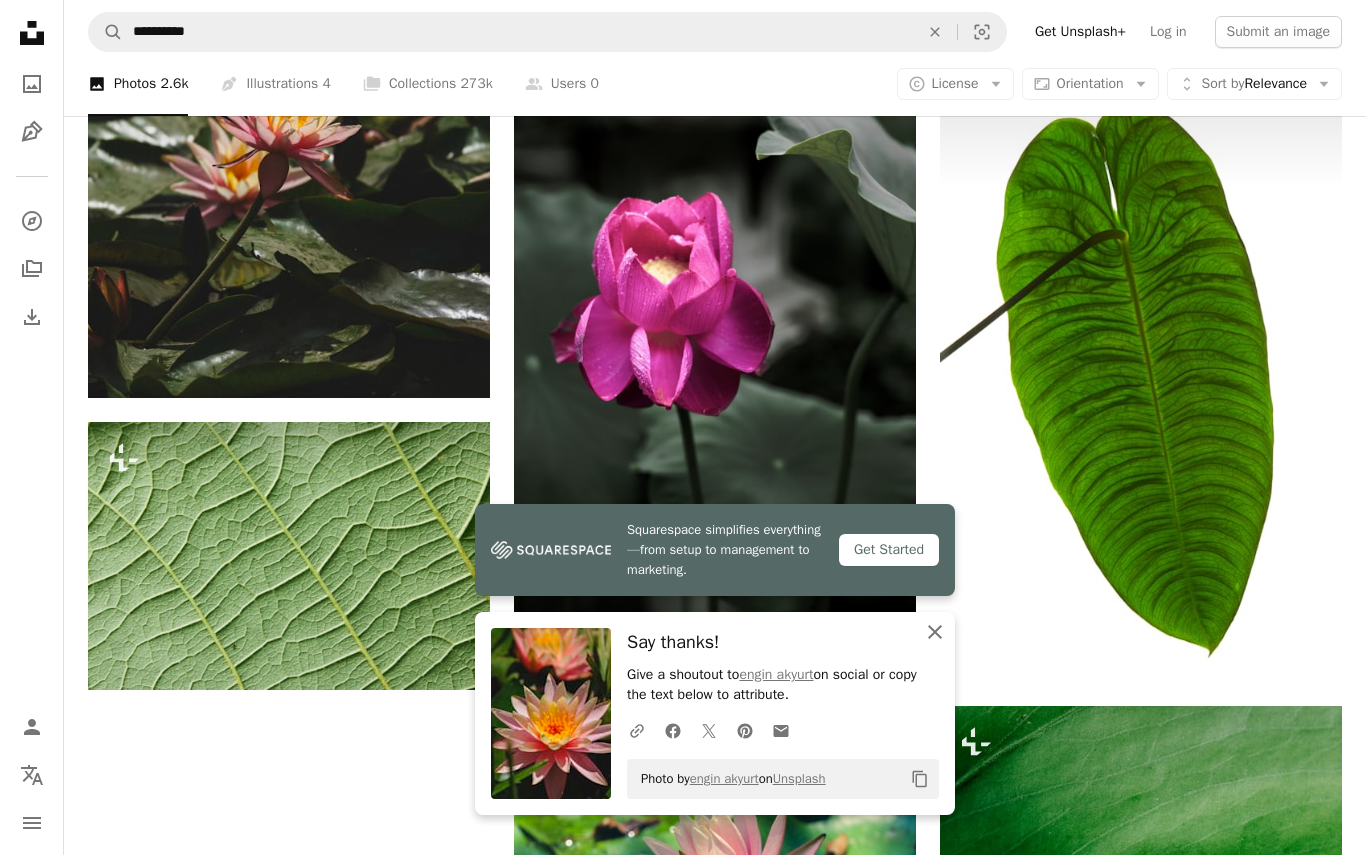 click on "An X shape" 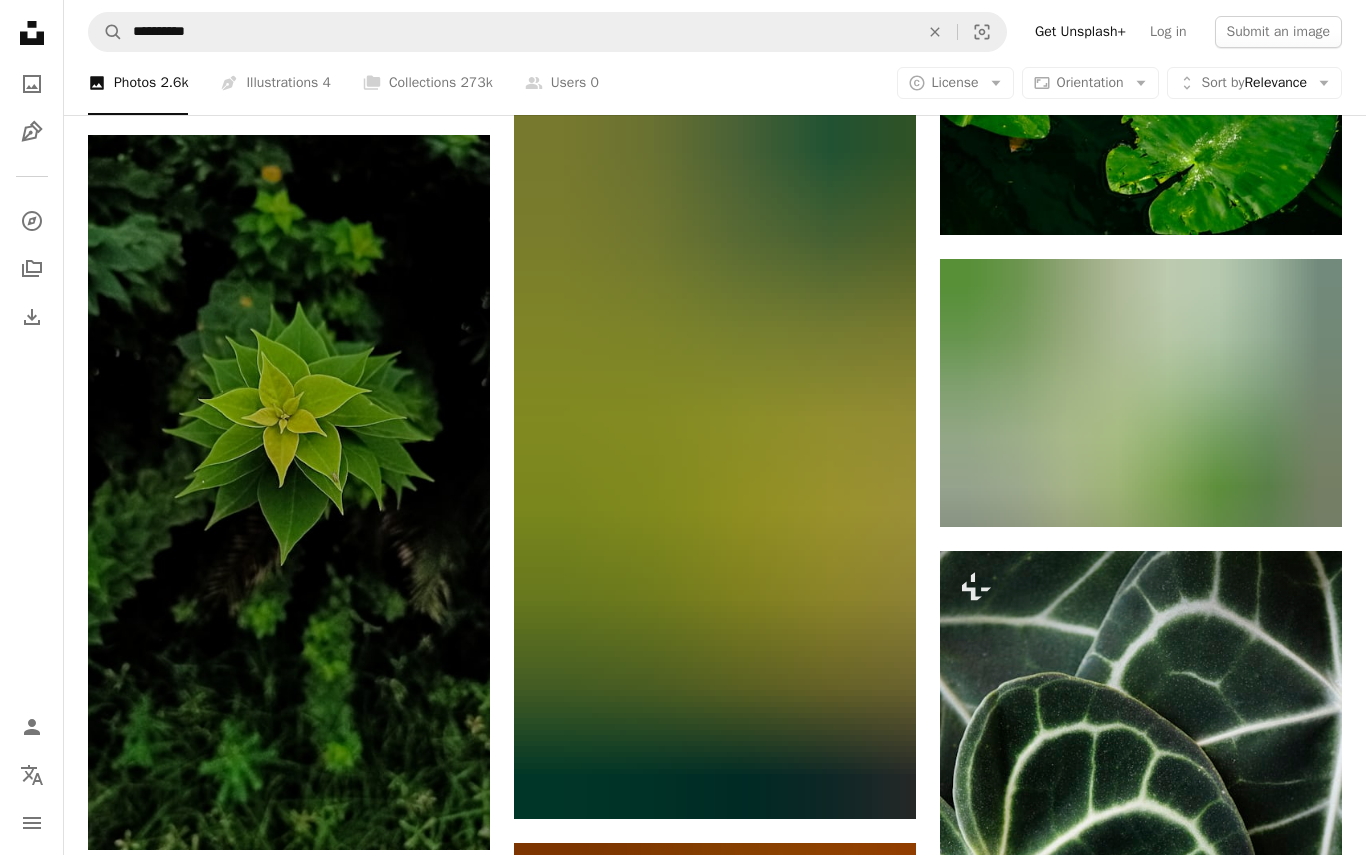 scroll, scrollTop: 64216, scrollLeft: 0, axis: vertical 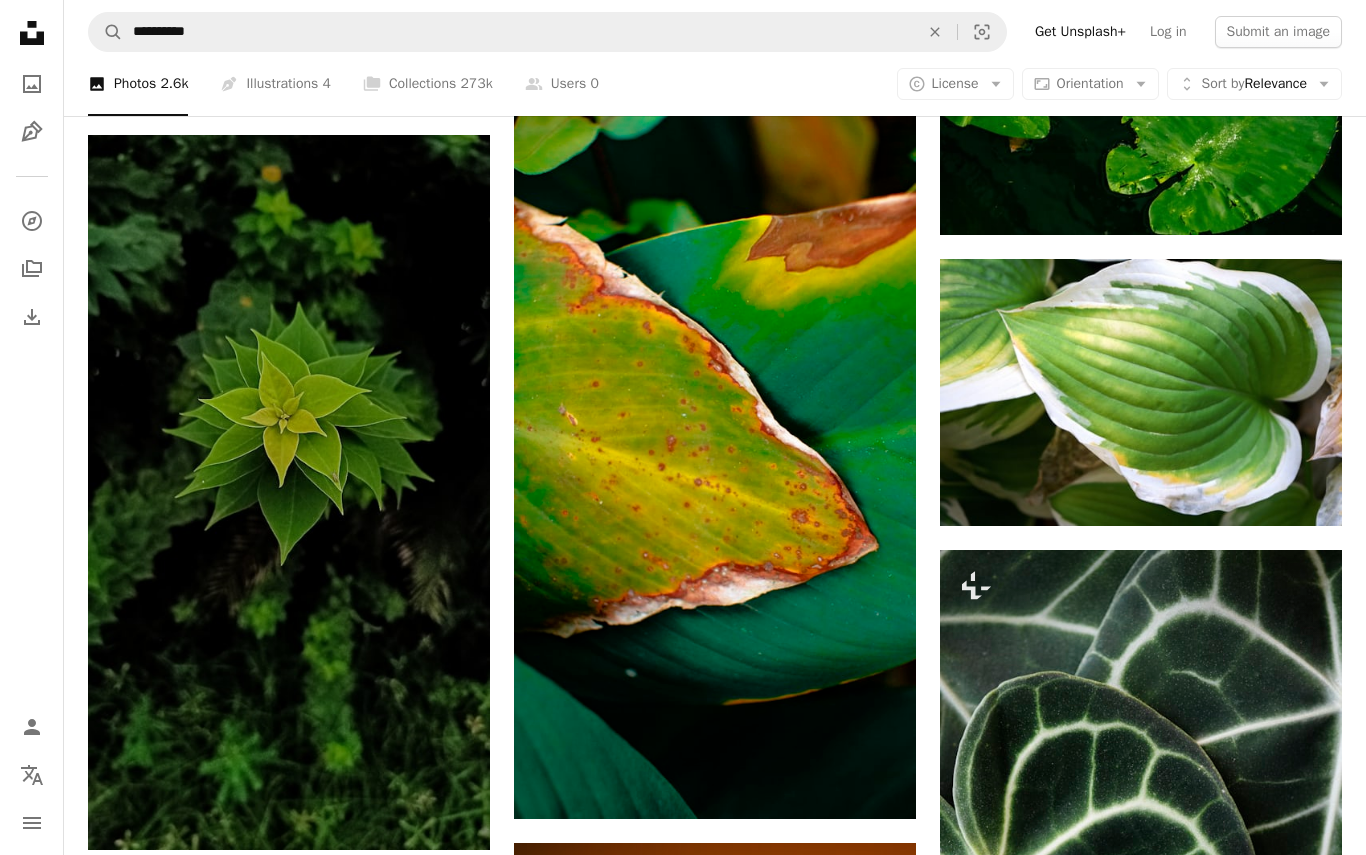 drag, startPoint x: 453, startPoint y: 517, endPoint x: 458, endPoint y: 530, distance: 13.928389 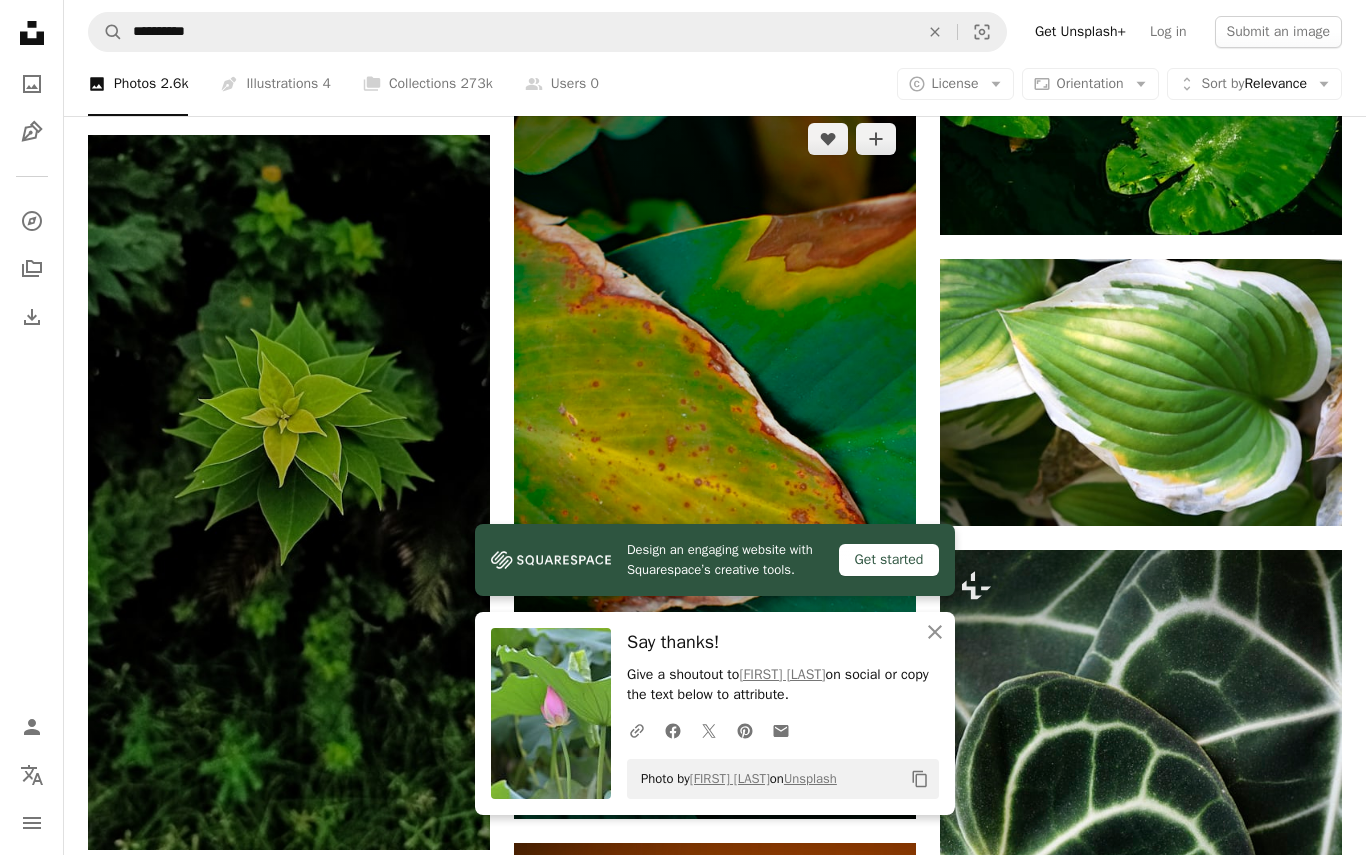 scroll, scrollTop: 64252, scrollLeft: 0, axis: vertical 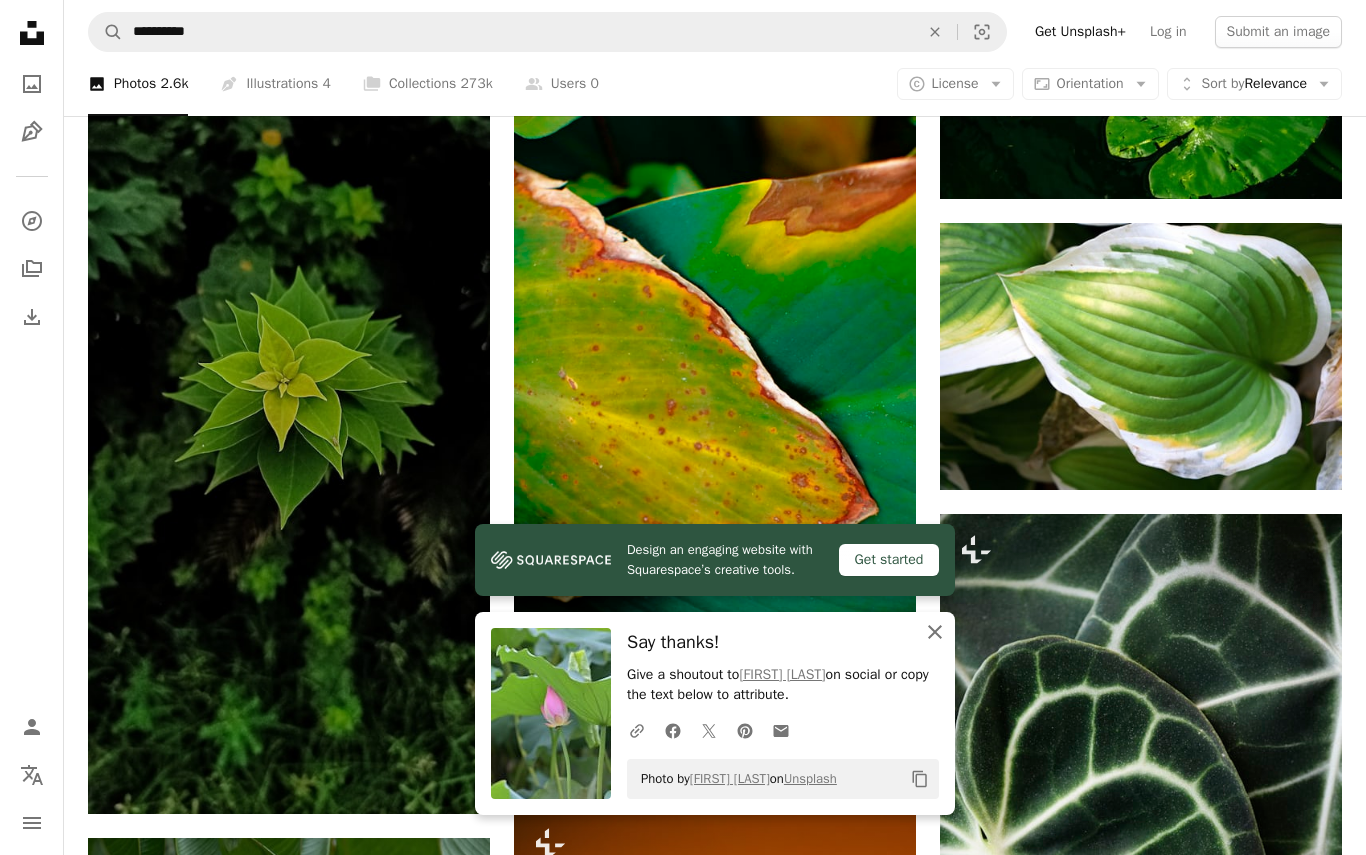 click 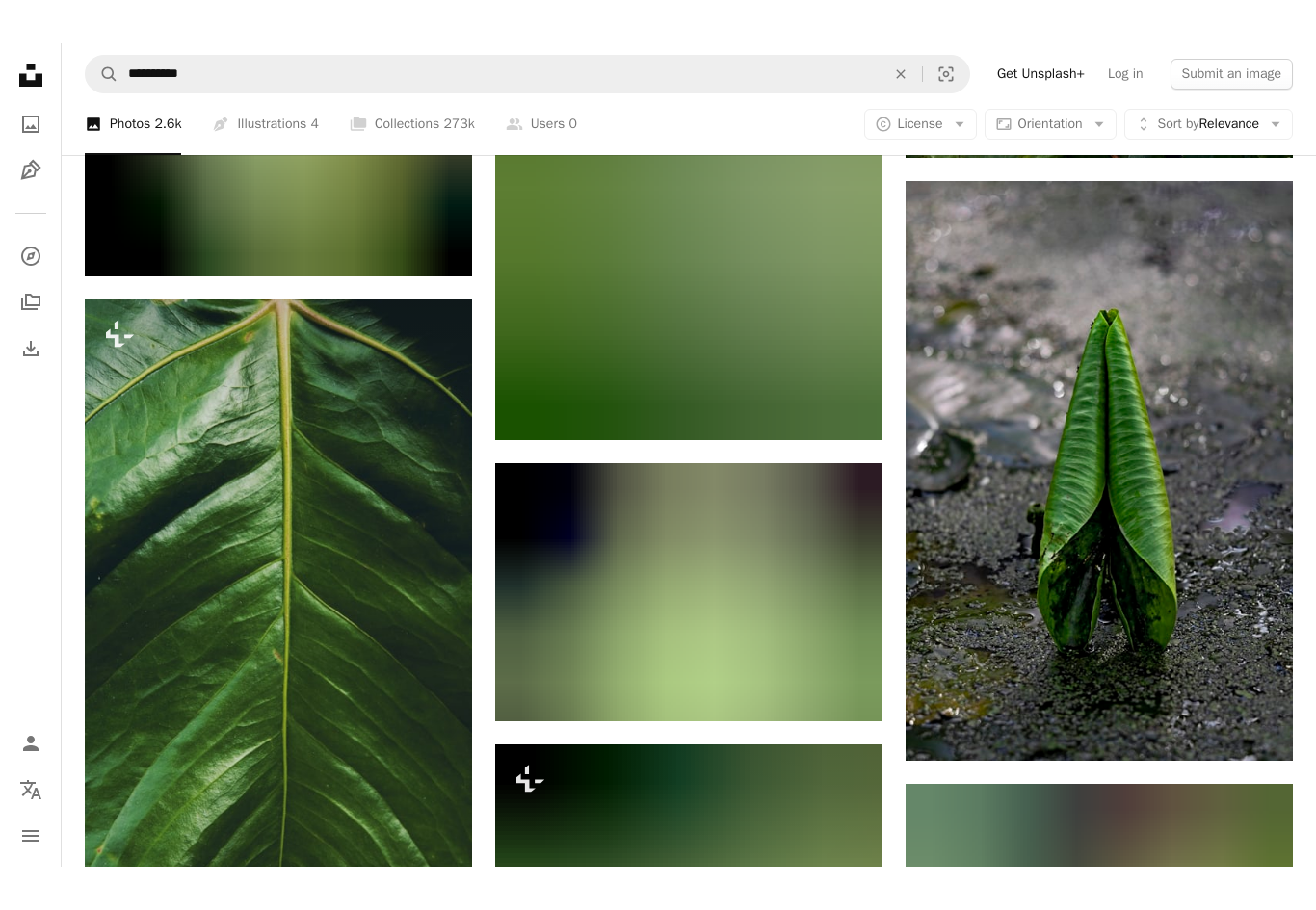 scroll, scrollTop: 63438, scrollLeft: 0, axis: vertical 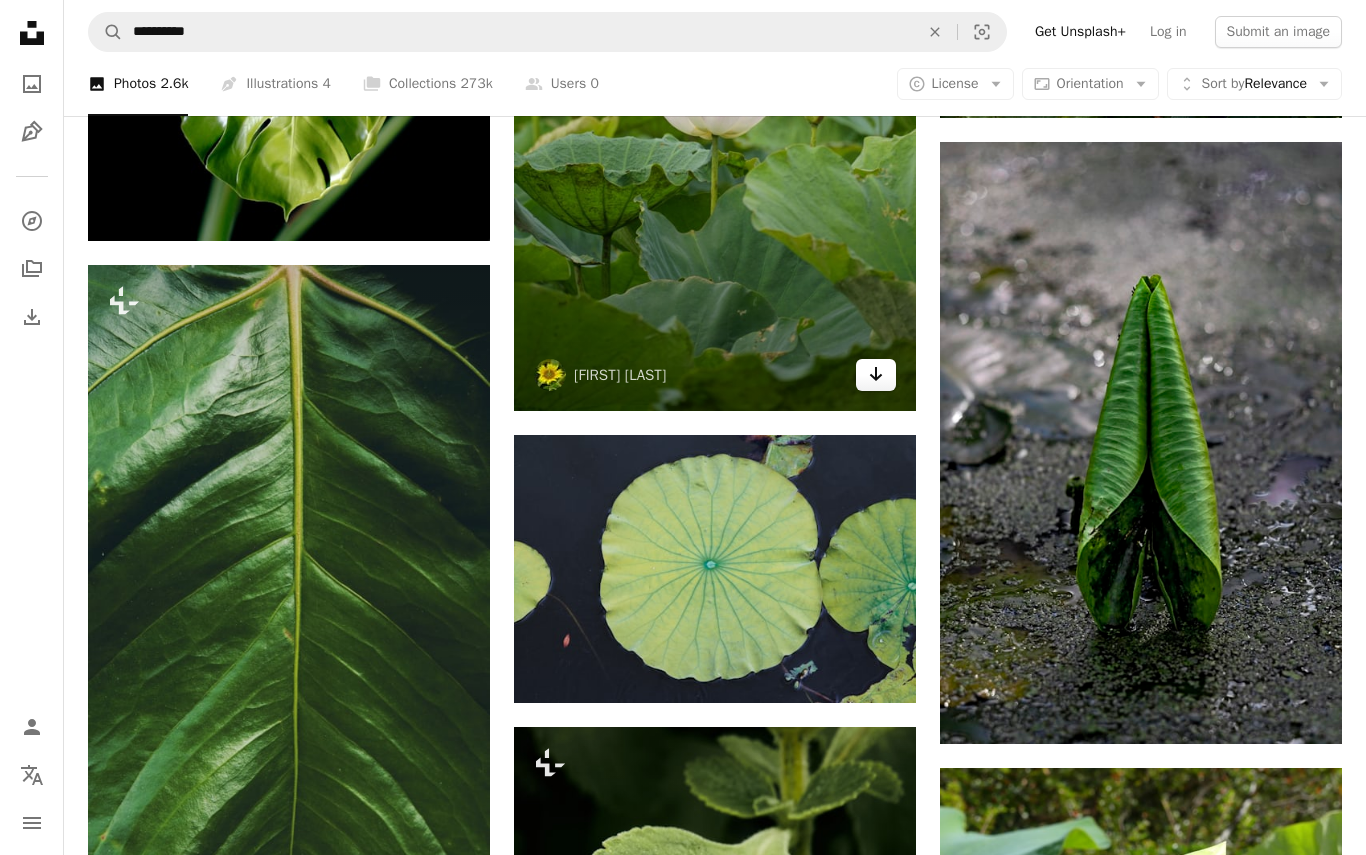 drag, startPoint x: 801, startPoint y: 490, endPoint x: 880, endPoint y: 622, distance: 153.83432 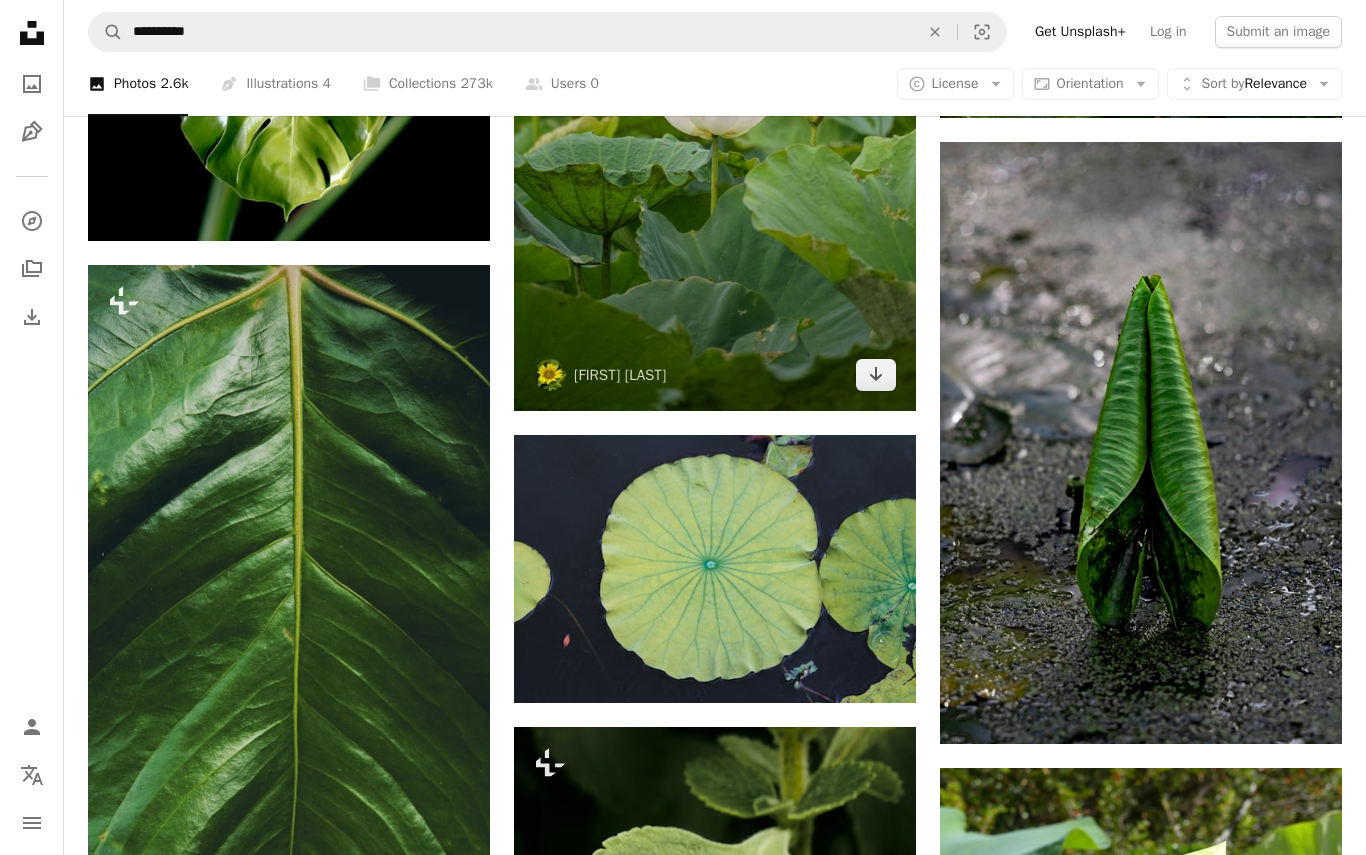 click on "**********" at bounding box center (683, -31389) 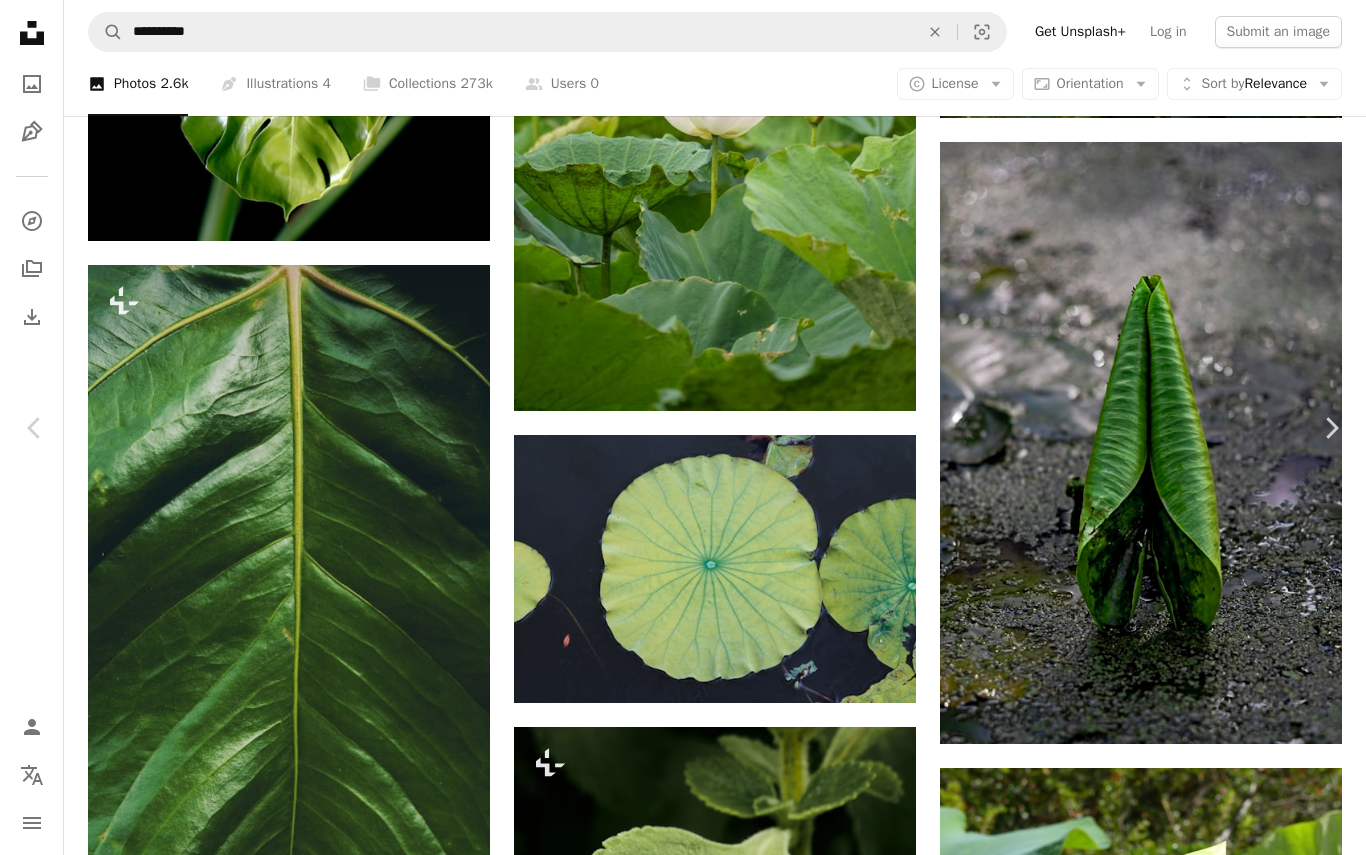 click at bounding box center [675, 3529] 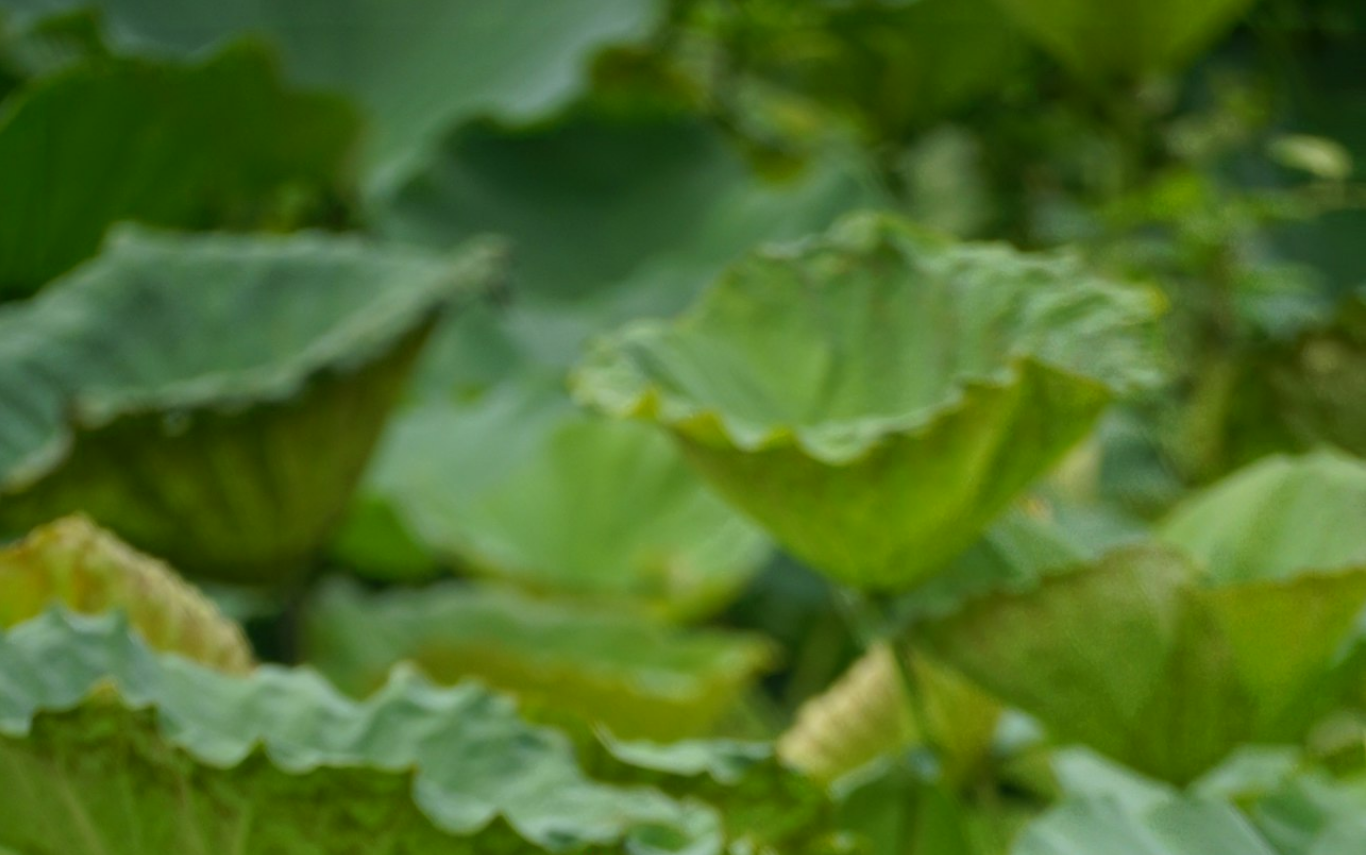 click at bounding box center [683, 1024] 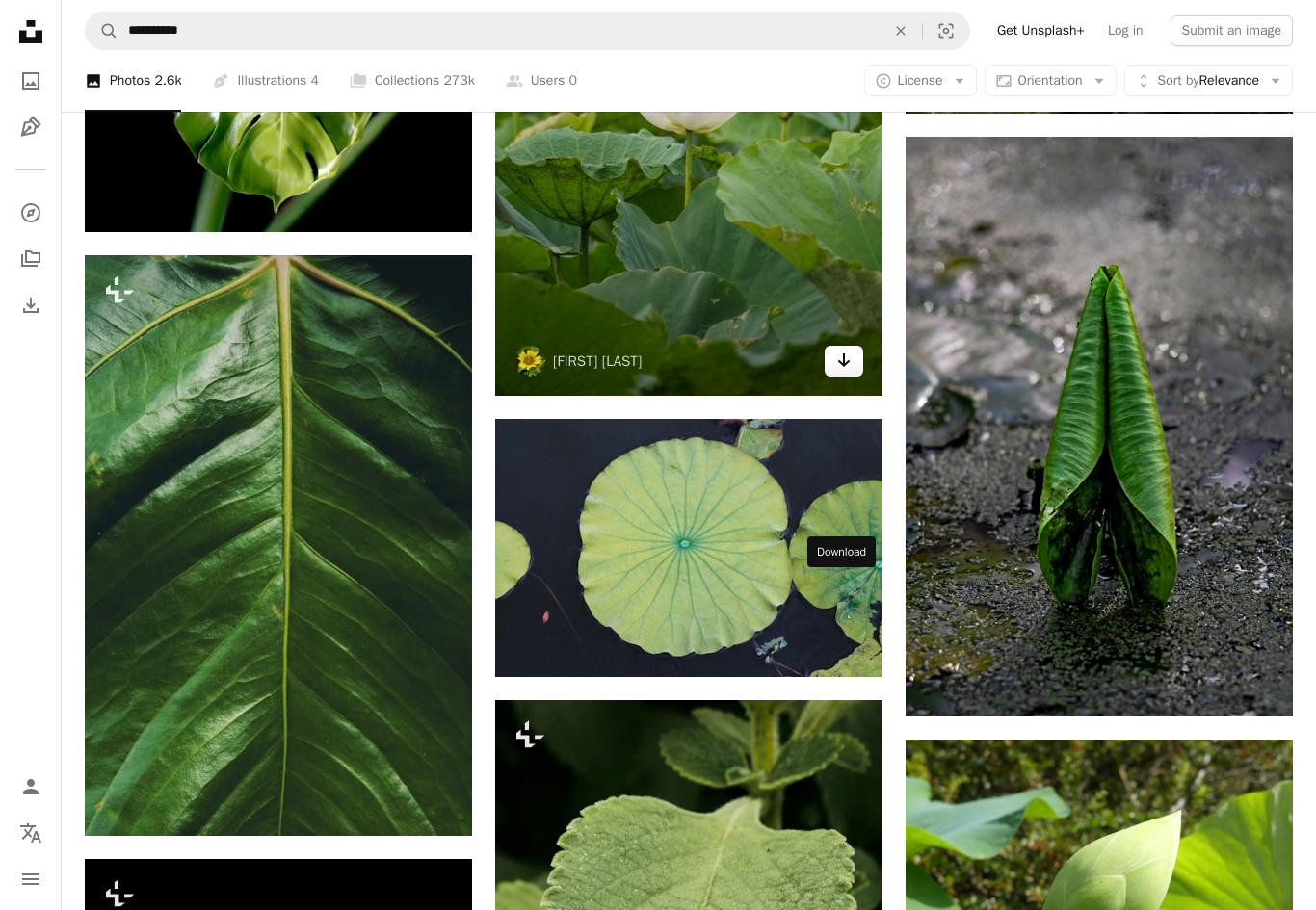 click on "Arrow pointing down" 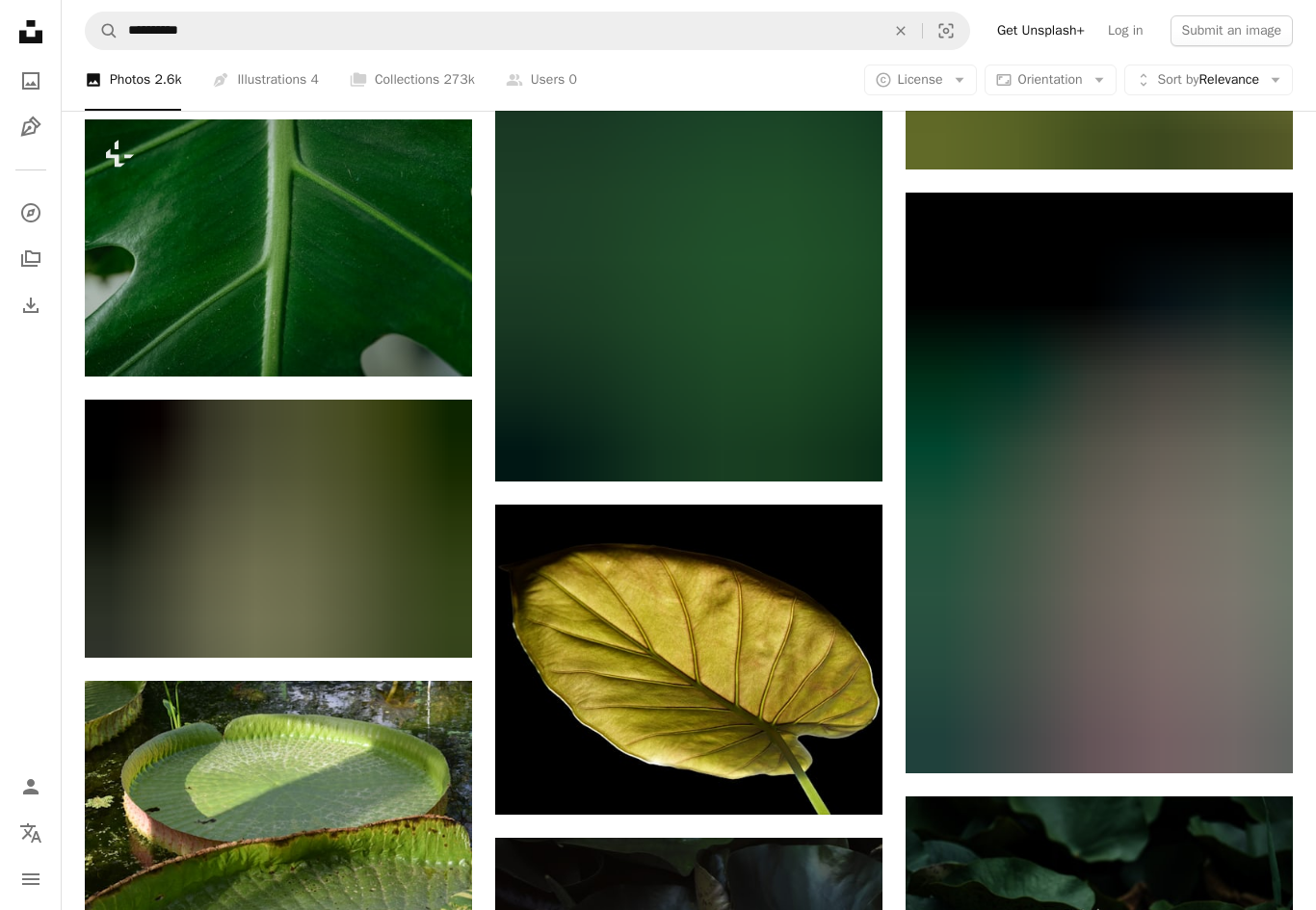 scroll, scrollTop: 65338, scrollLeft: 0, axis: vertical 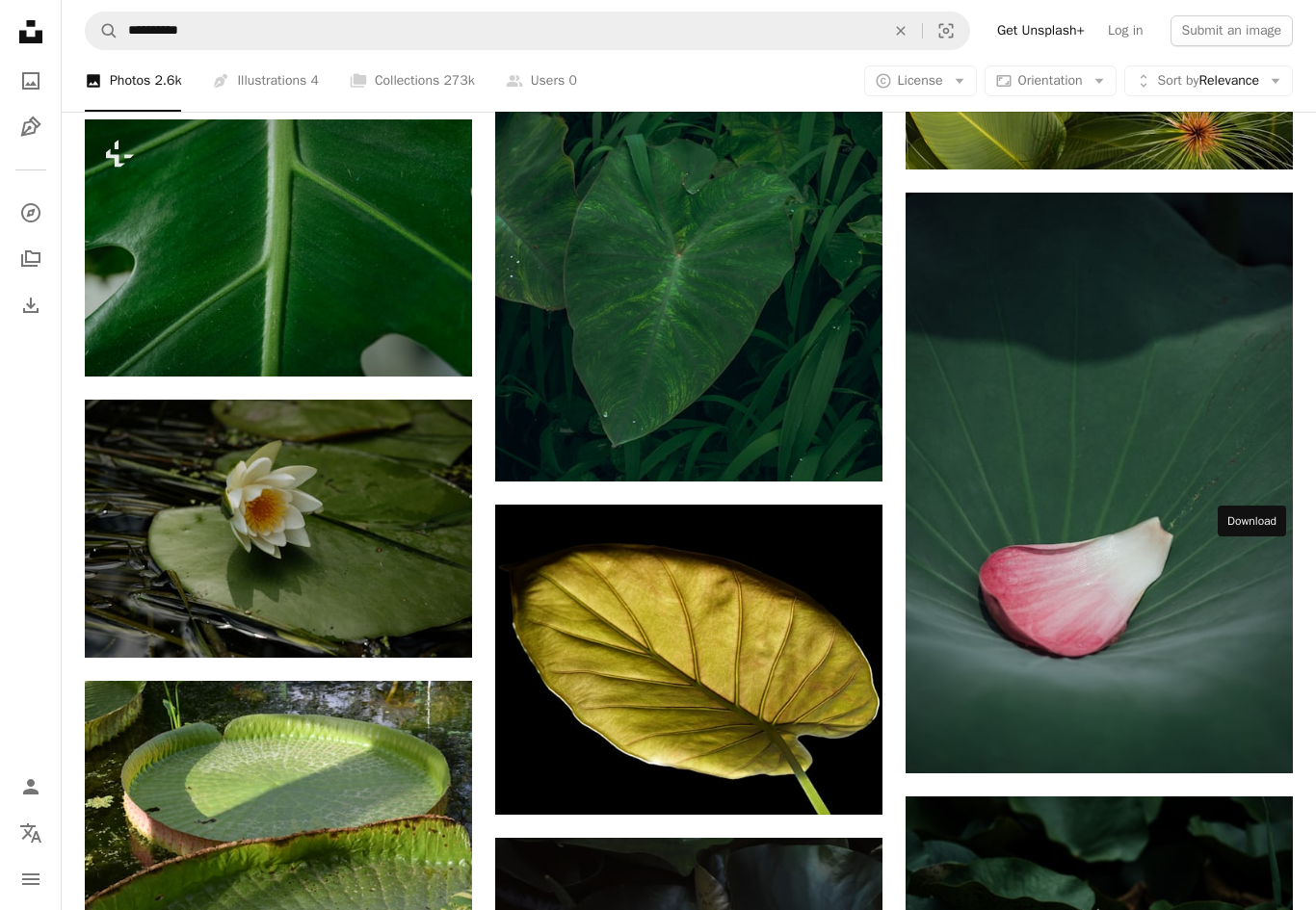 click on "Arrow pointing down" at bounding box center [1254, -469] 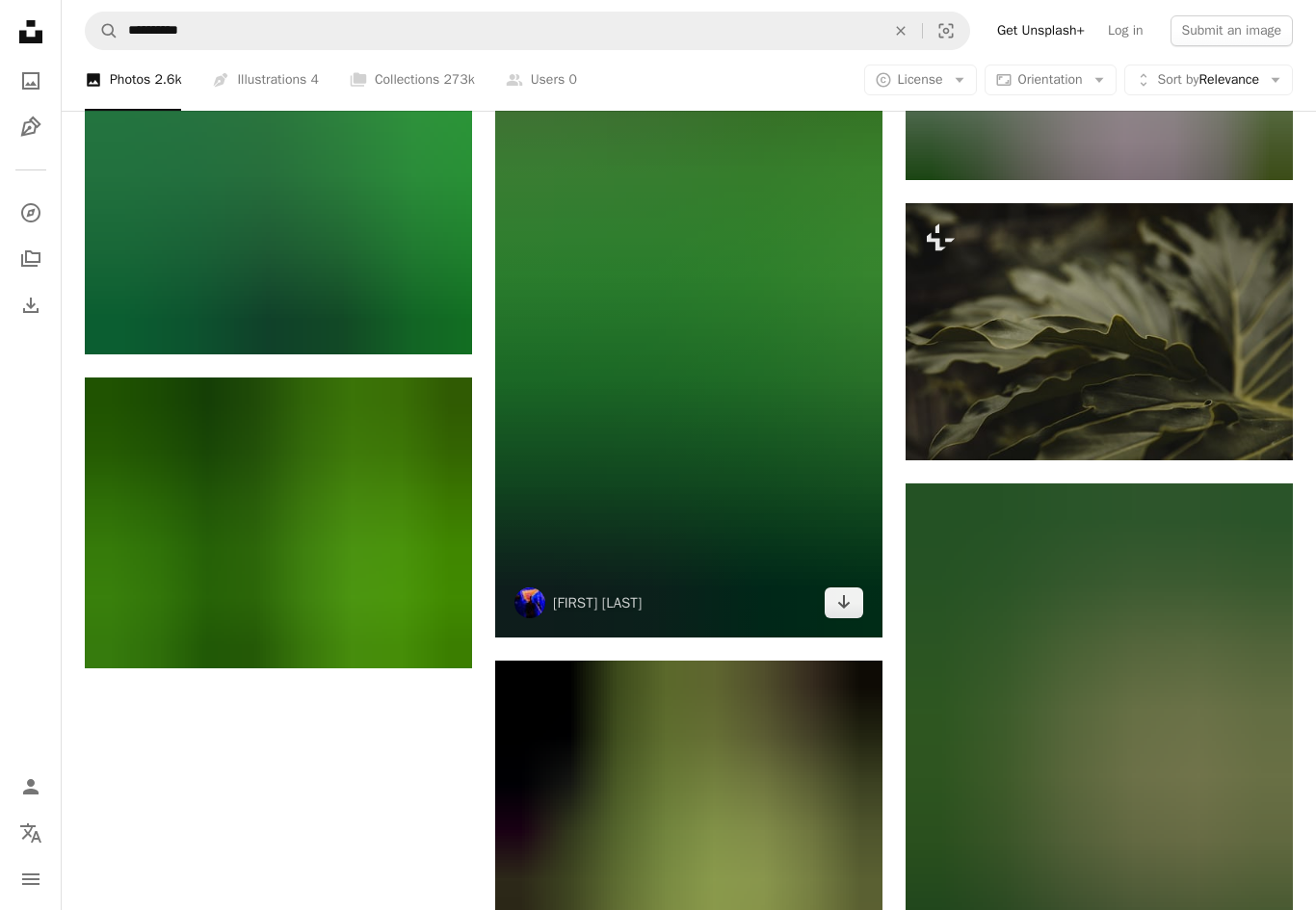 scroll, scrollTop: 67089, scrollLeft: 0, axis: vertical 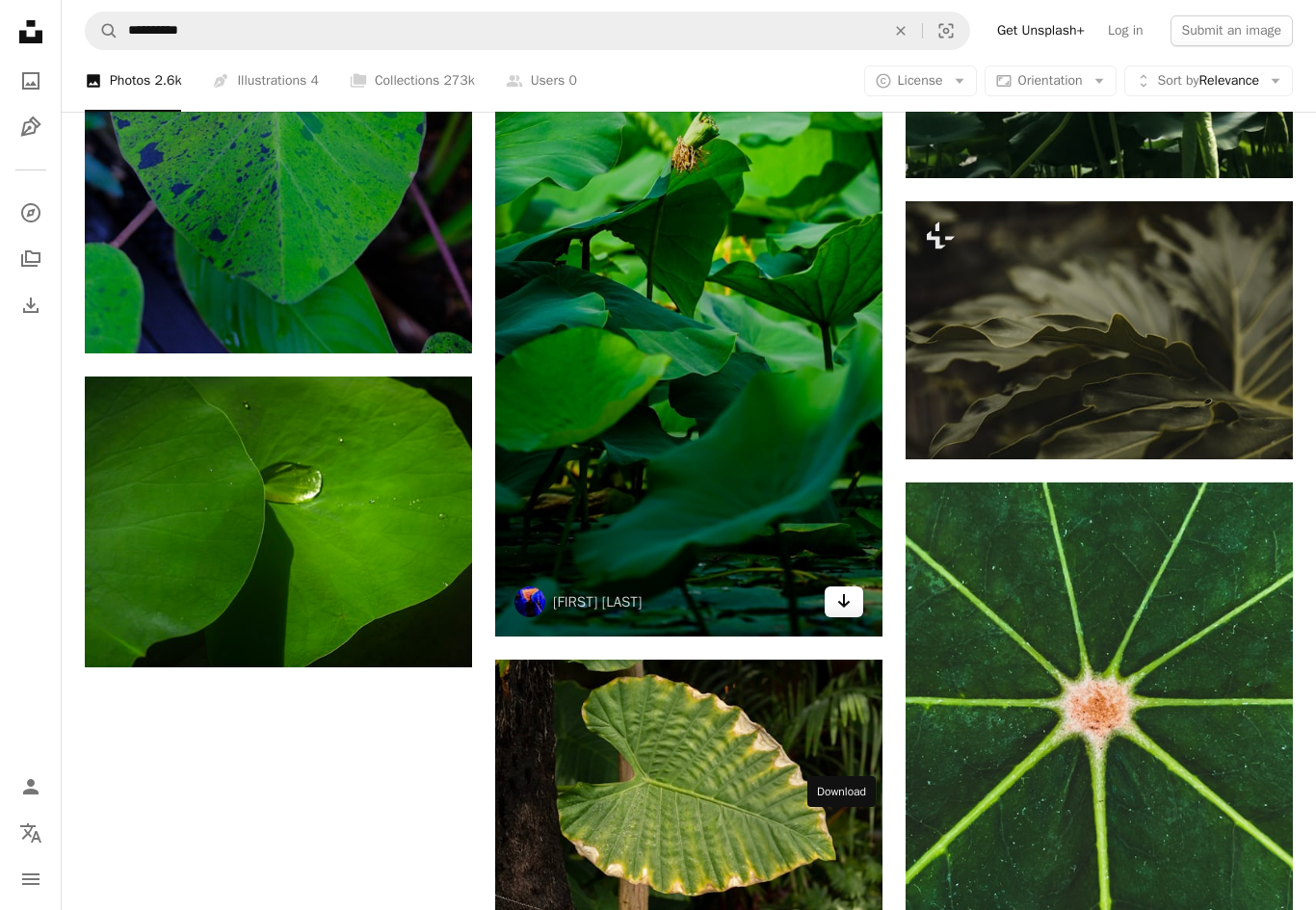 click on "Arrow pointing down" at bounding box center (844, 602) 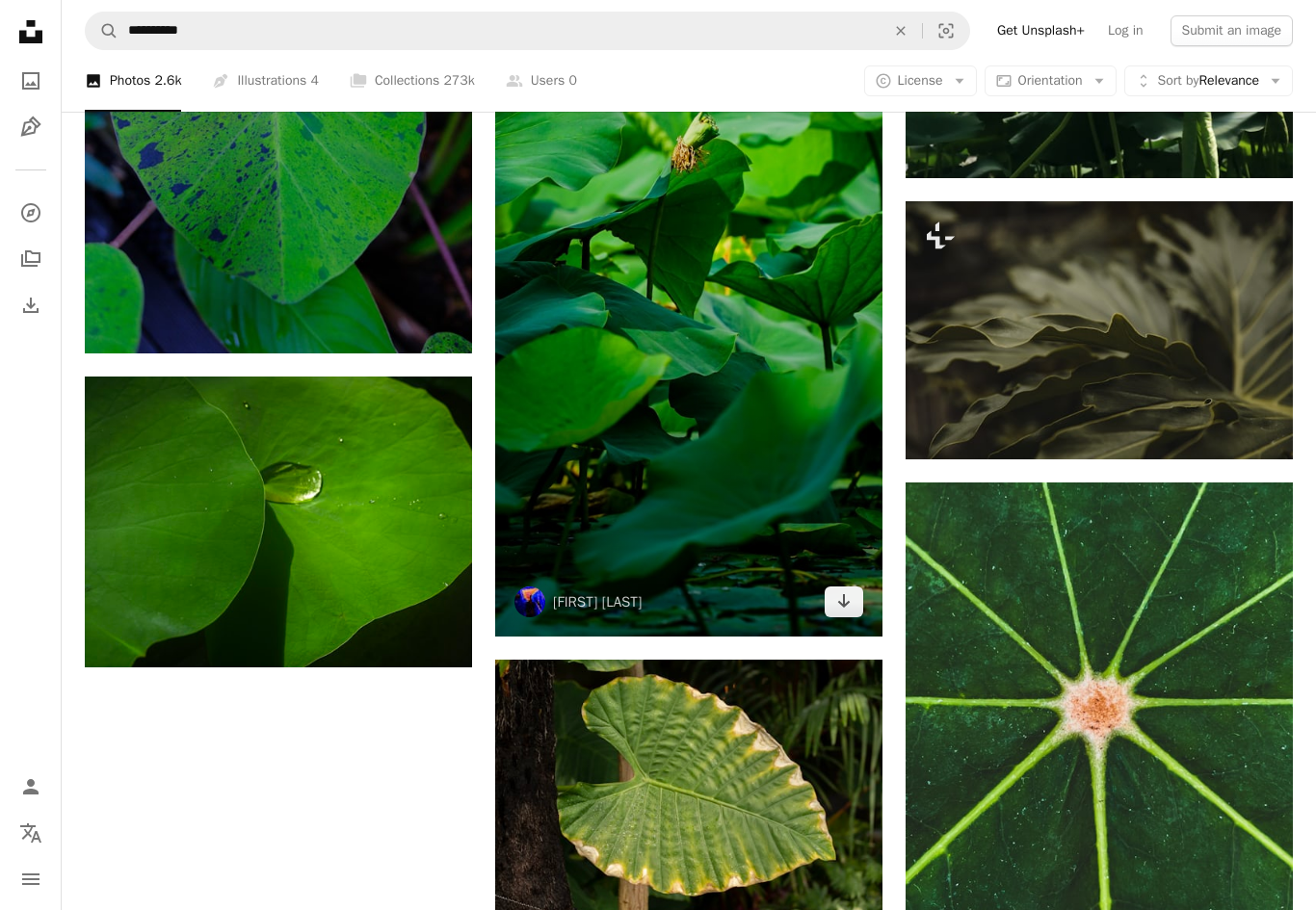 scroll, scrollTop: 67124, scrollLeft: 0, axis: vertical 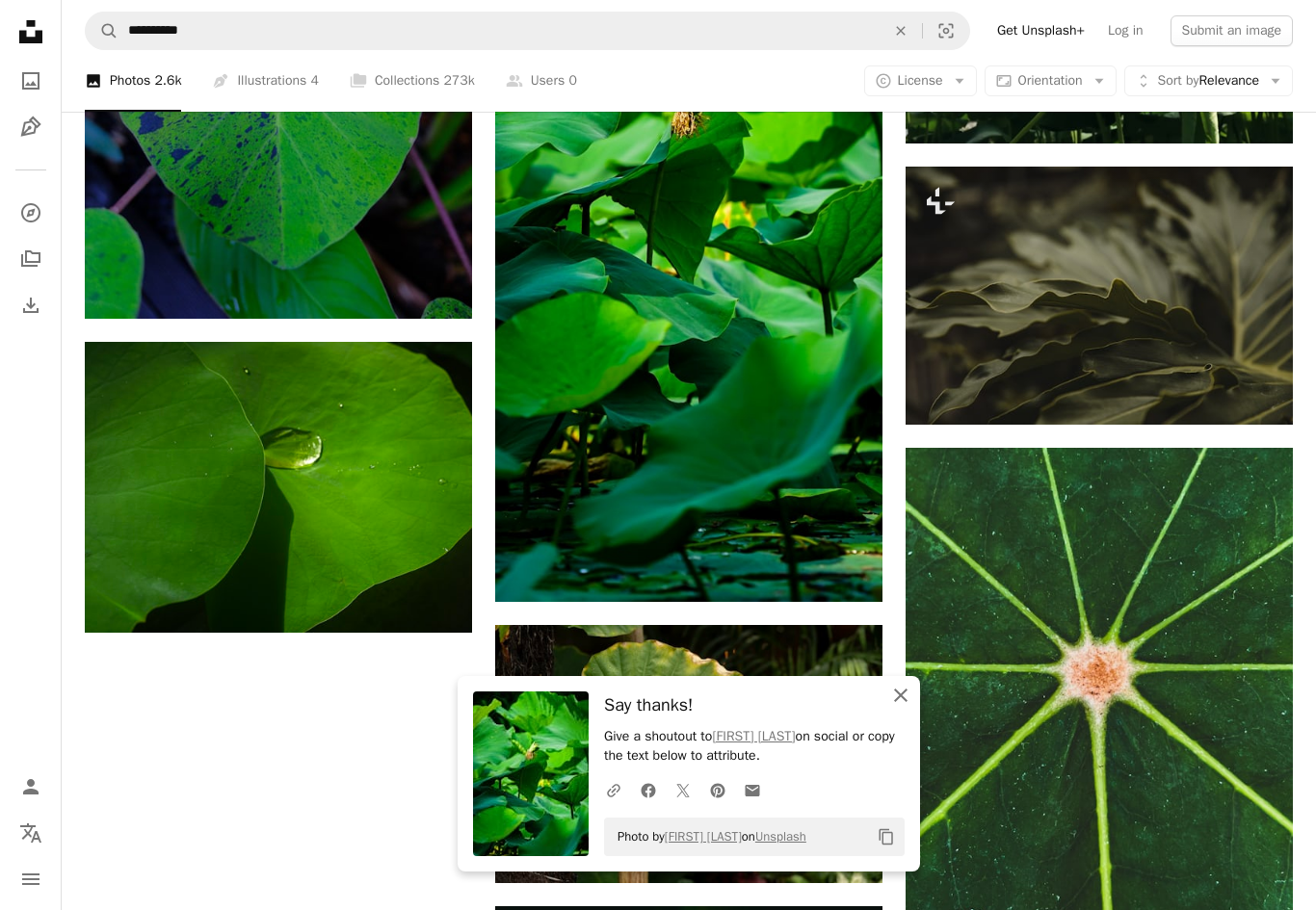 click on "An X shape" 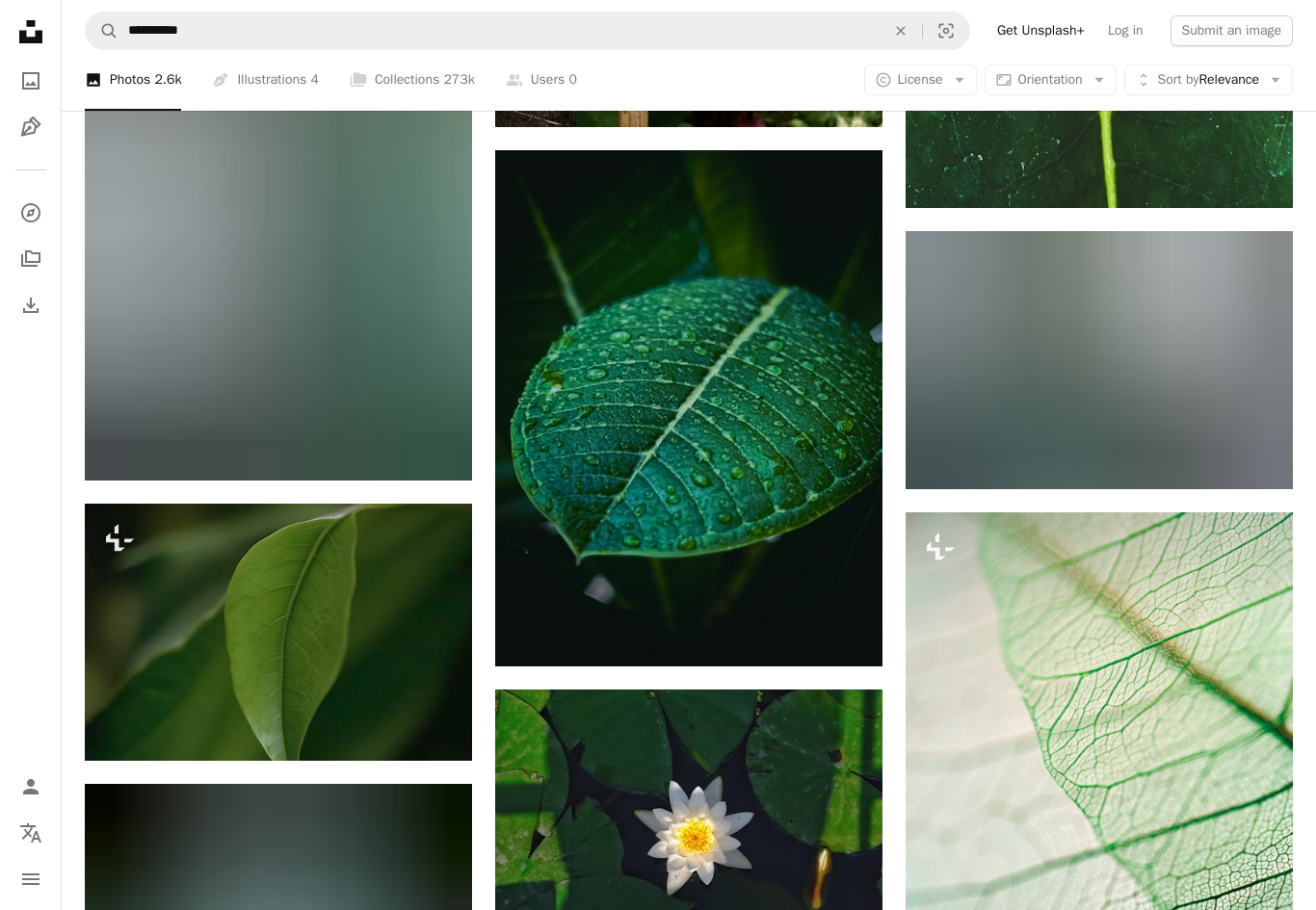 scroll, scrollTop: 67880, scrollLeft: 0, axis: vertical 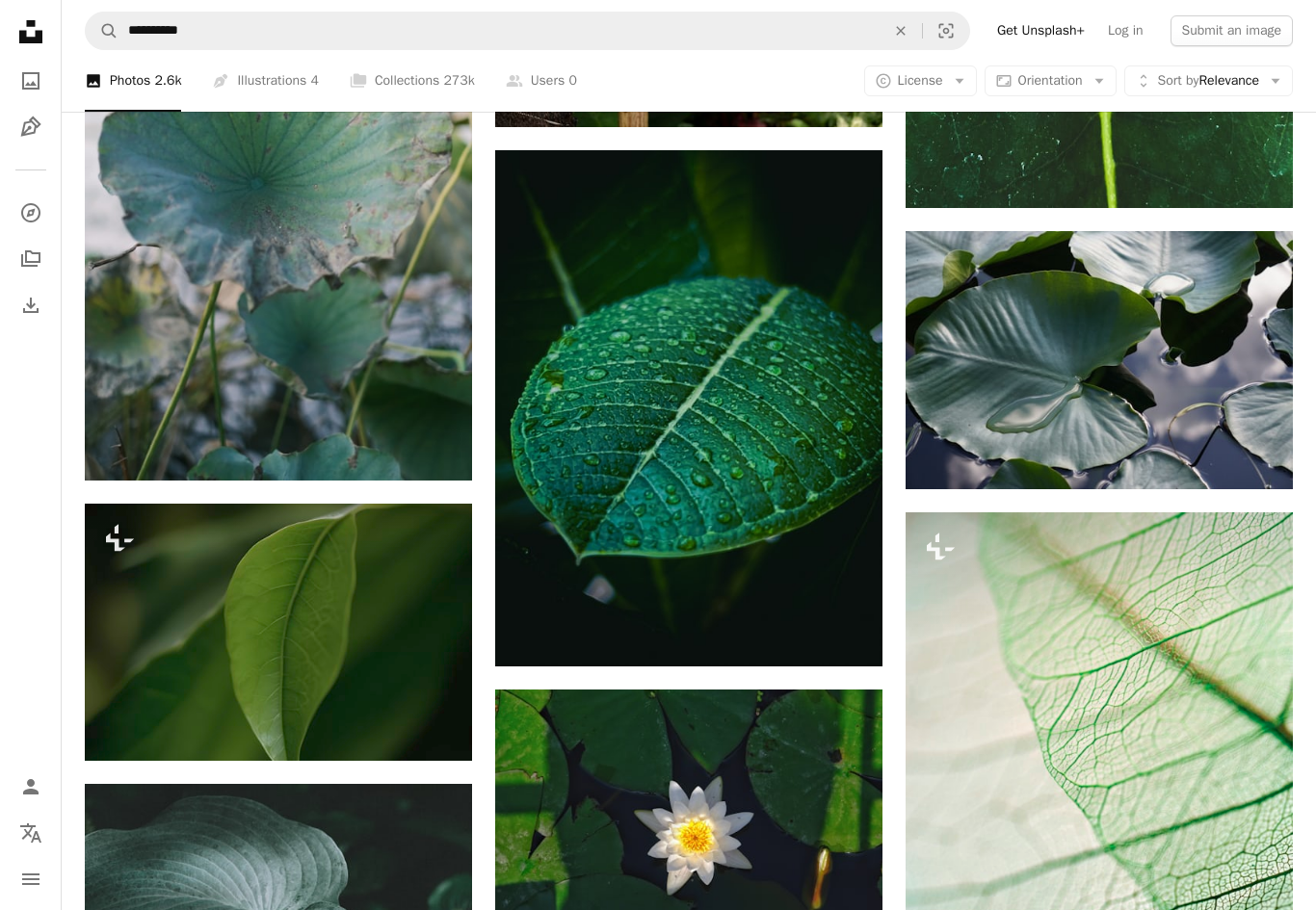 click 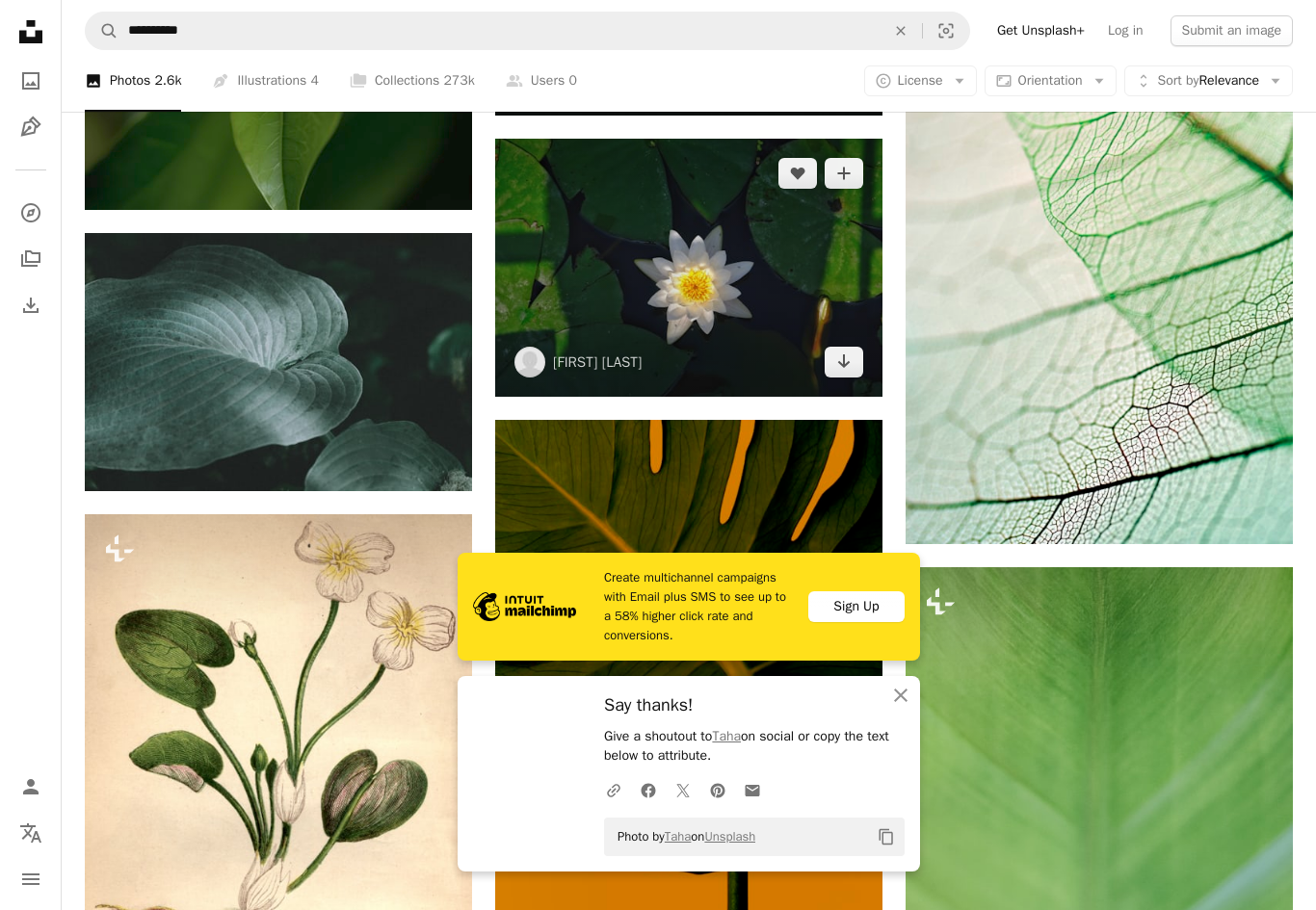 scroll, scrollTop: 68449, scrollLeft: 0, axis: vertical 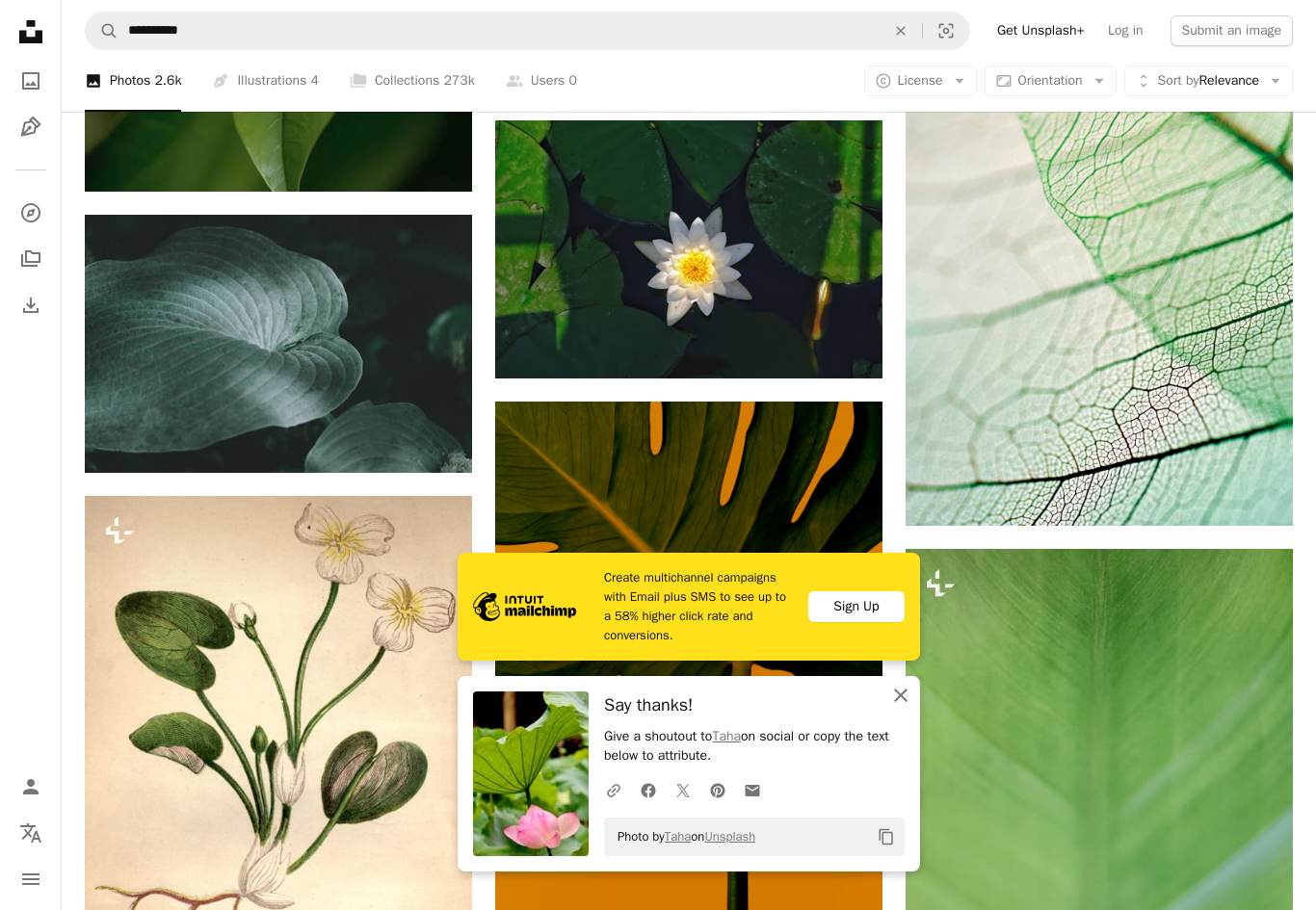 click on "An X shape" 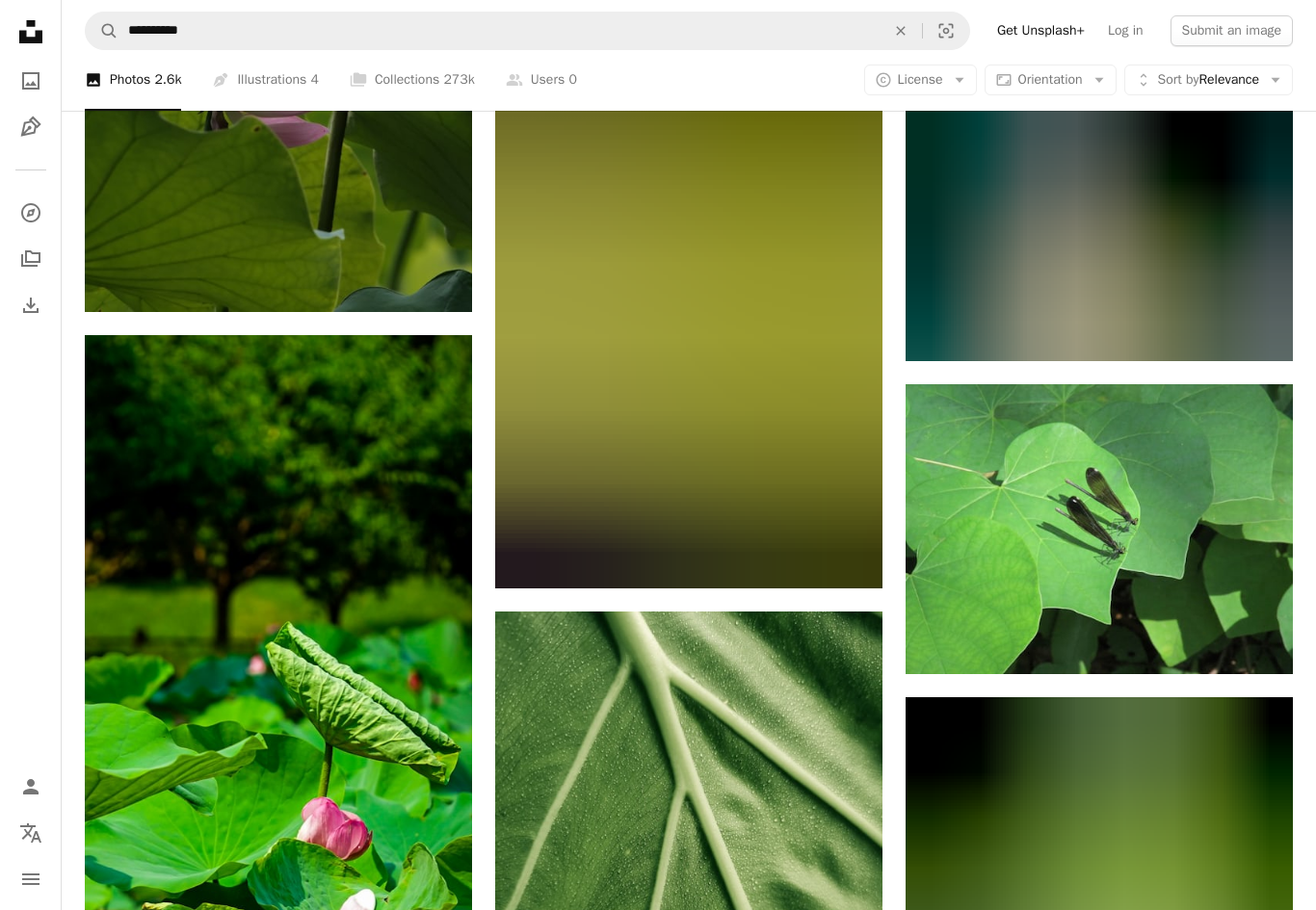 scroll, scrollTop: 71634, scrollLeft: 0, axis: vertical 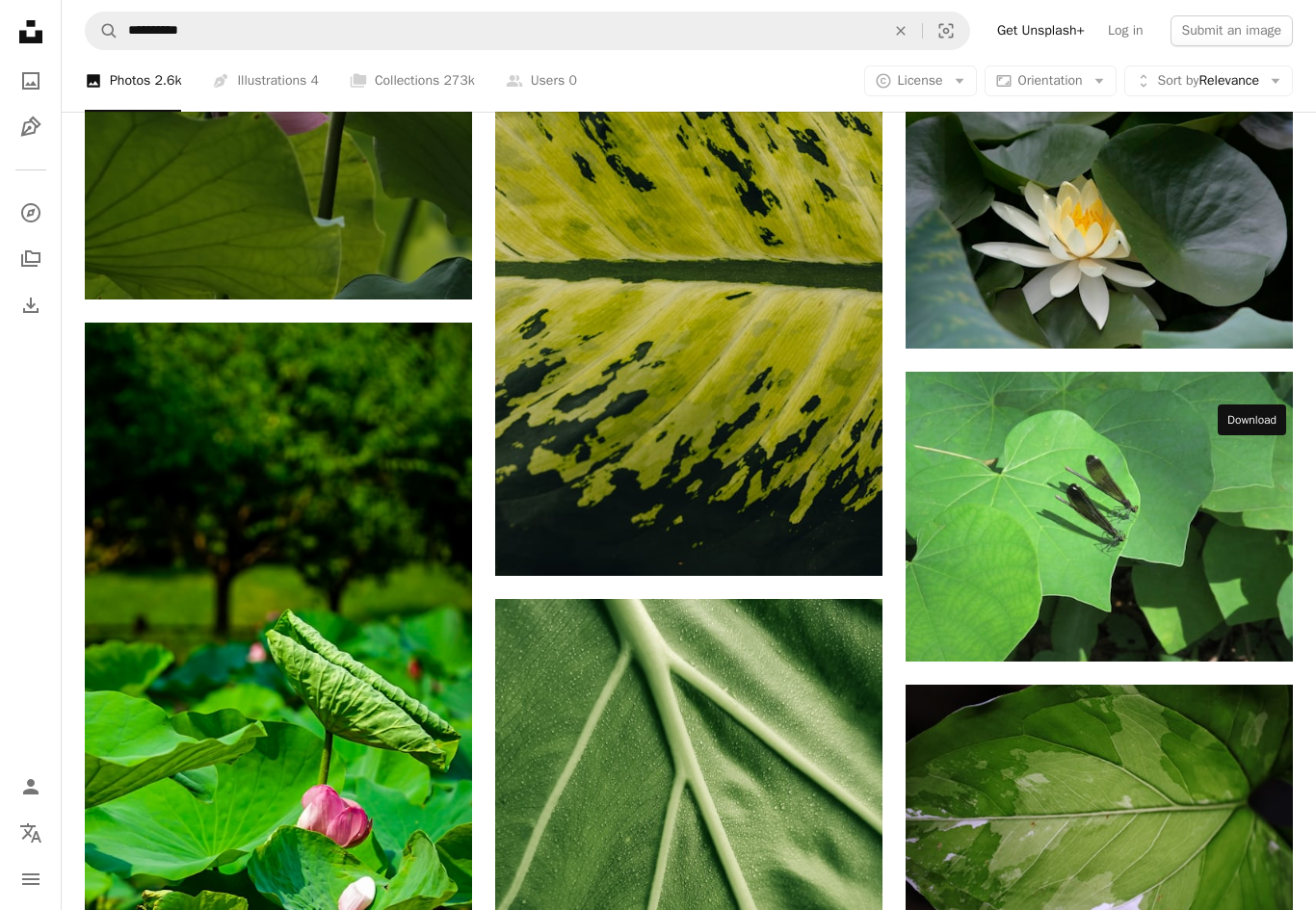 click 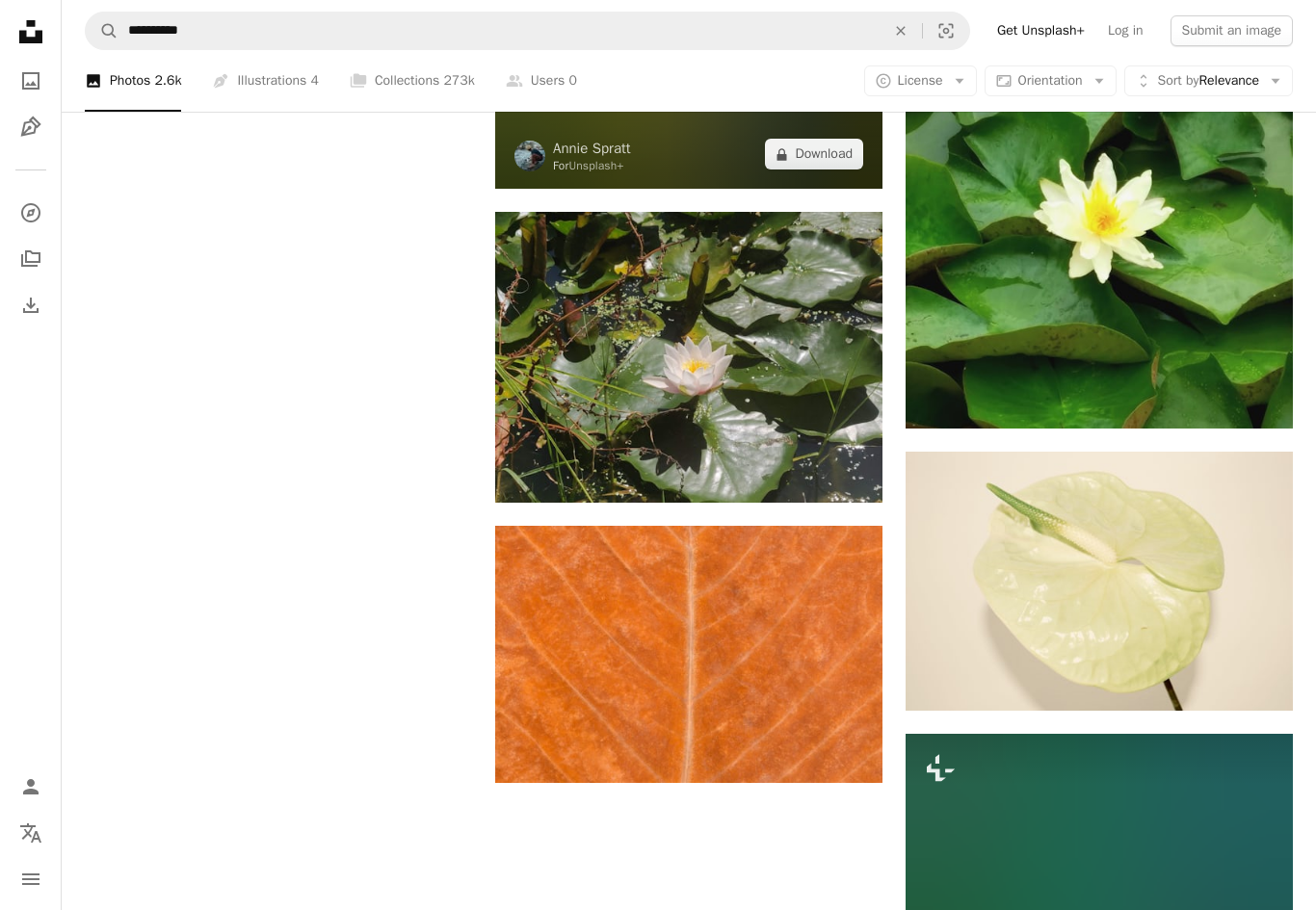 scroll, scrollTop: 76162, scrollLeft: 0, axis: vertical 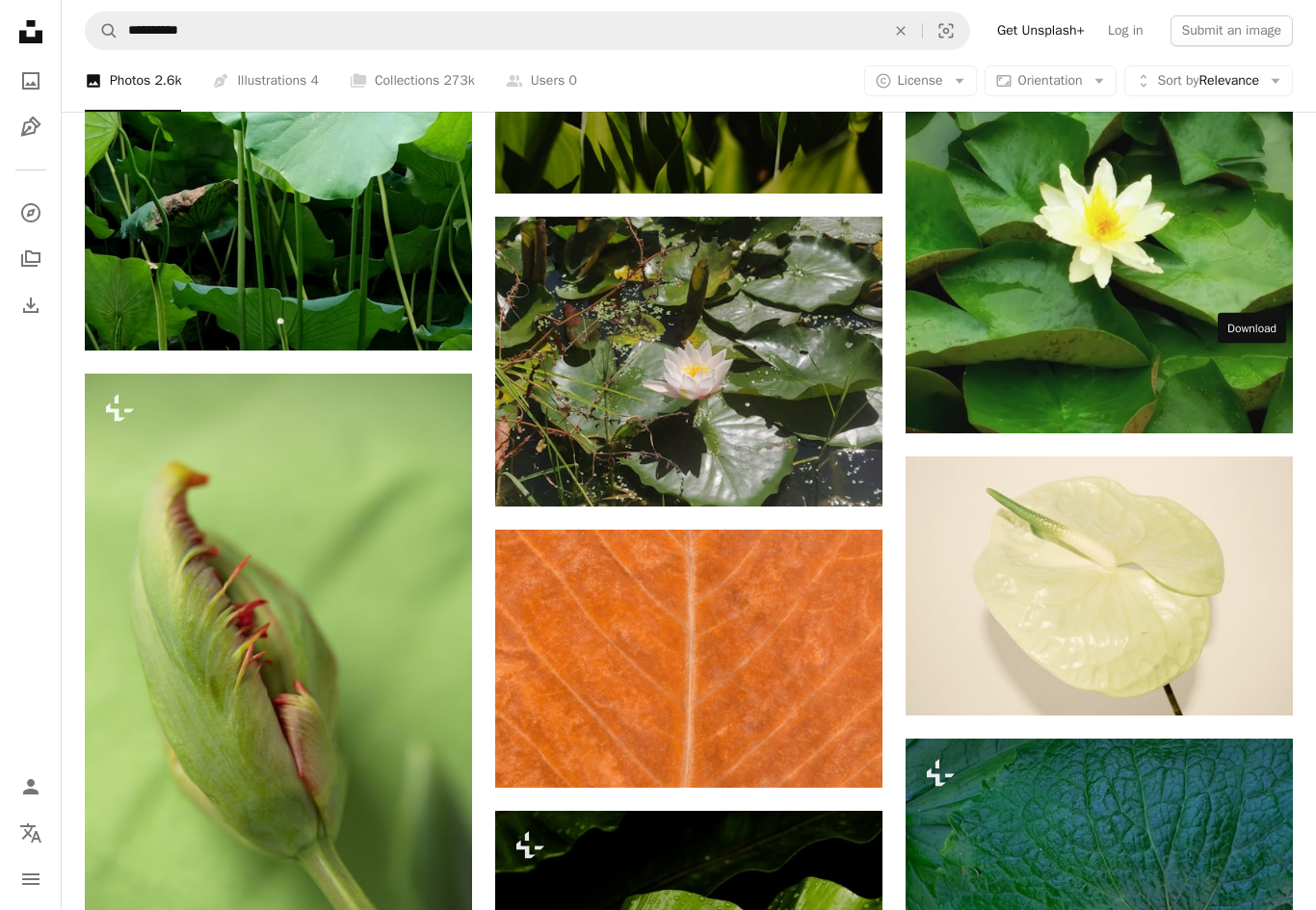 click on "Arrow pointing down" 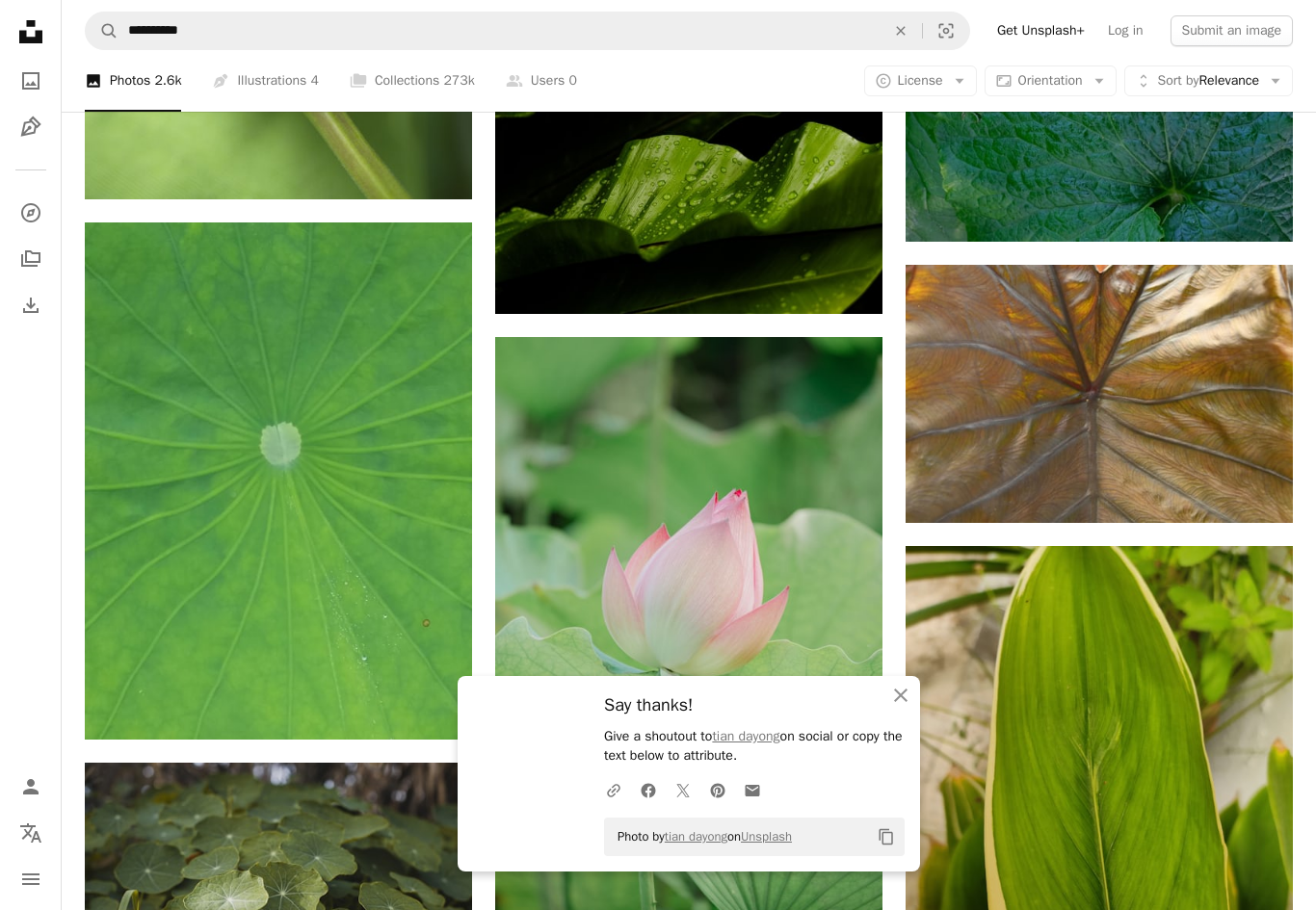 scroll, scrollTop: 77123, scrollLeft: 0, axis: vertical 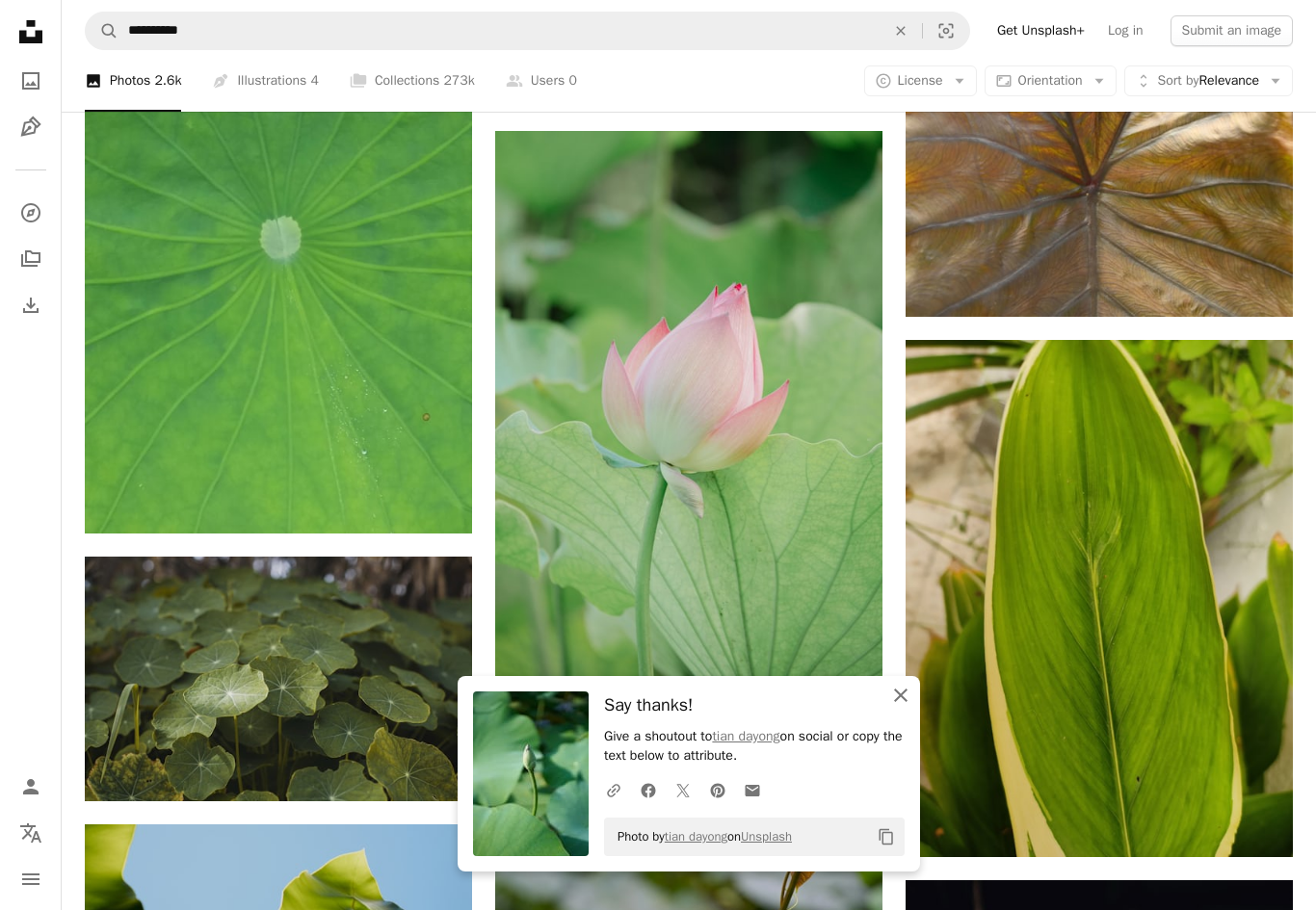 click 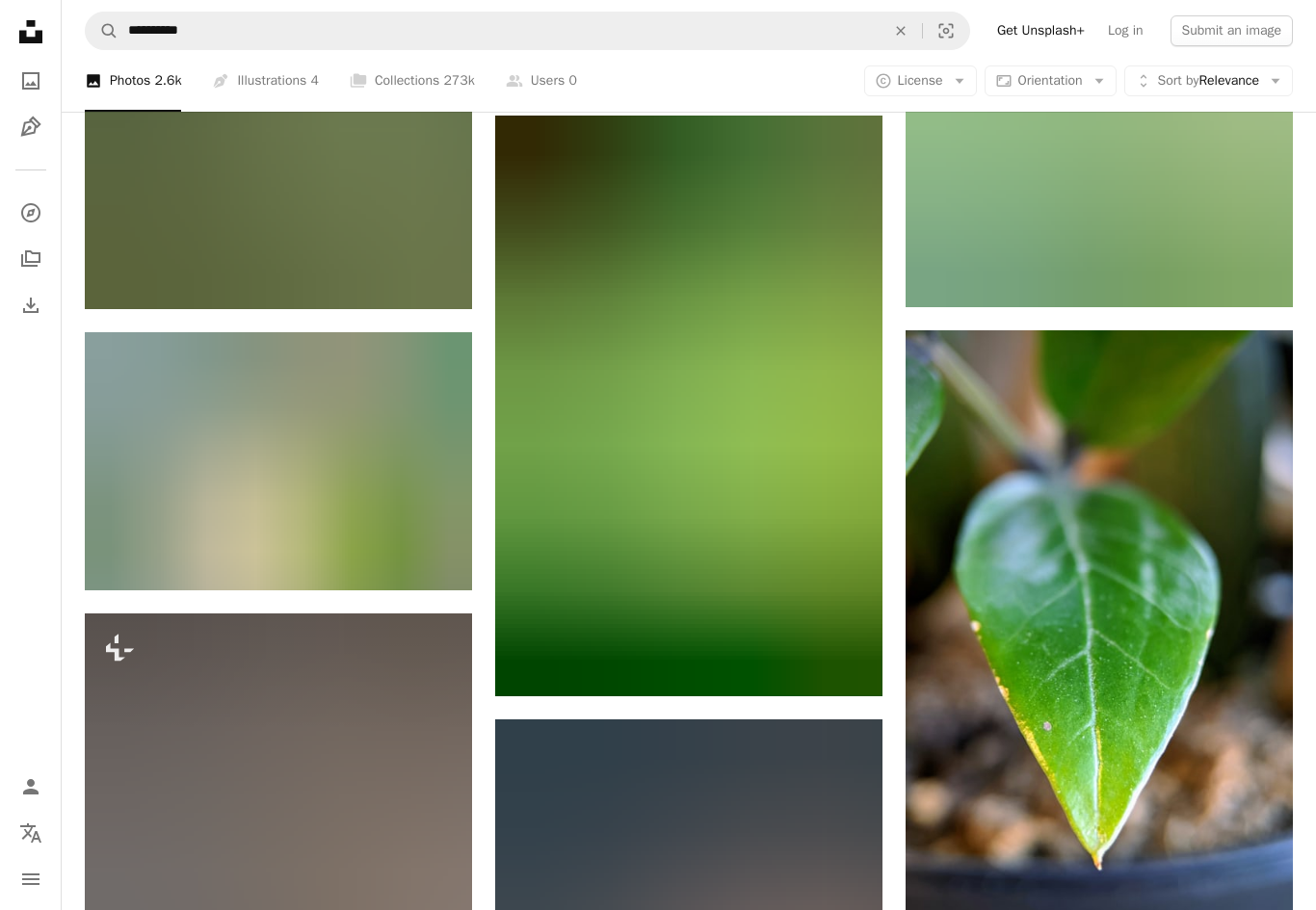 scroll, scrollTop: 84290, scrollLeft: 0, axis: vertical 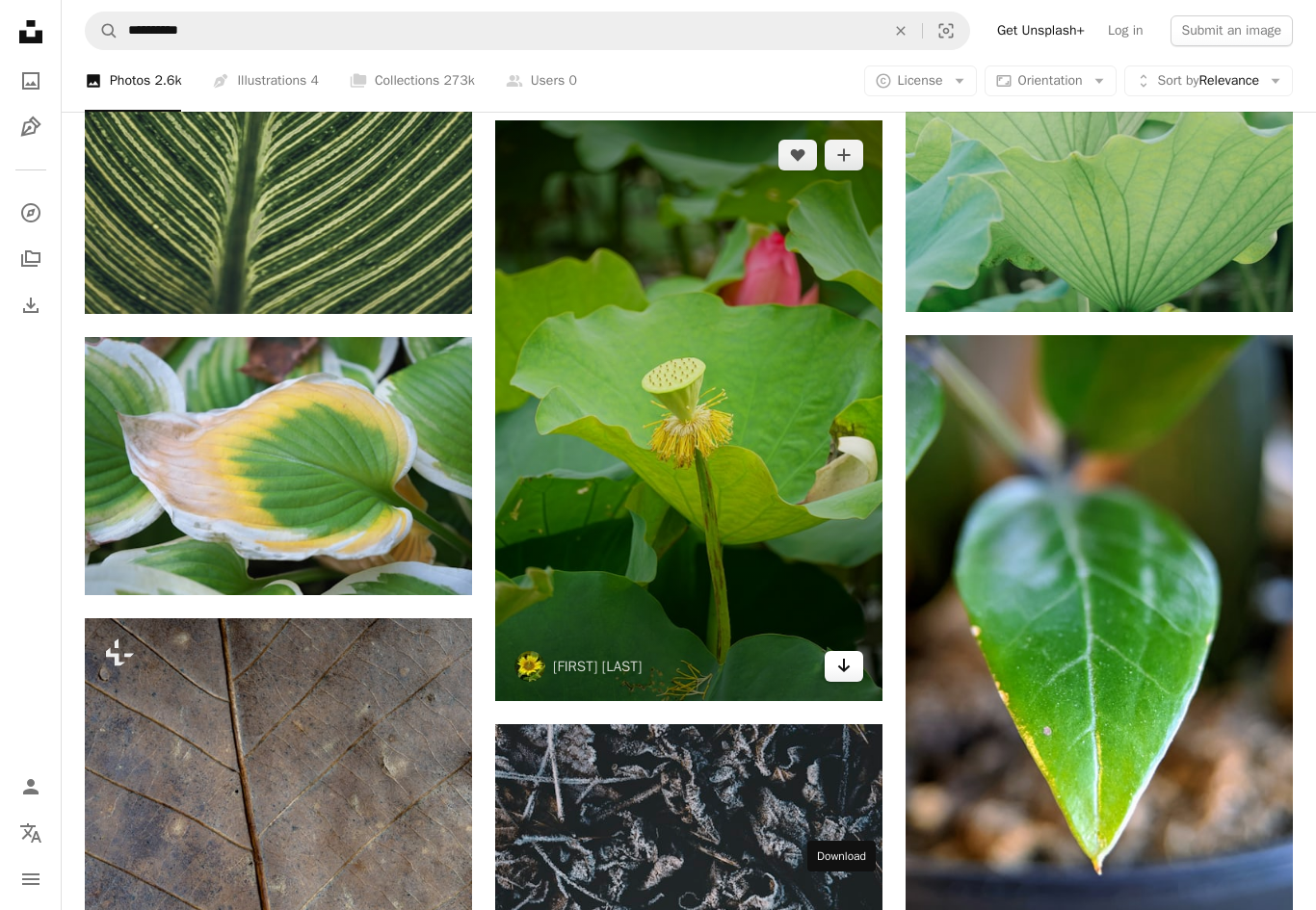 click on "Arrow pointing down" at bounding box center [844, 666] 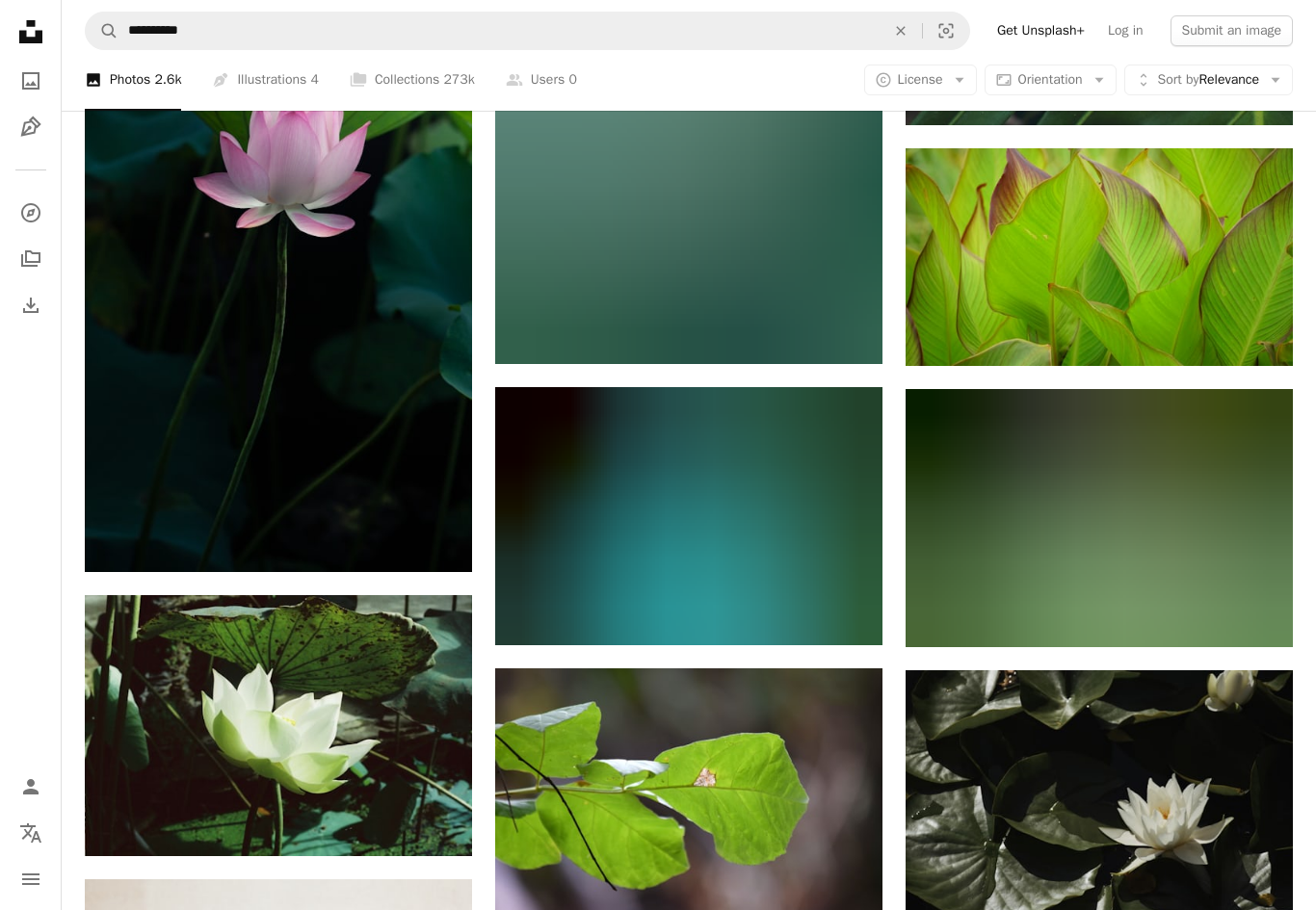scroll, scrollTop: 86397, scrollLeft: 0, axis: vertical 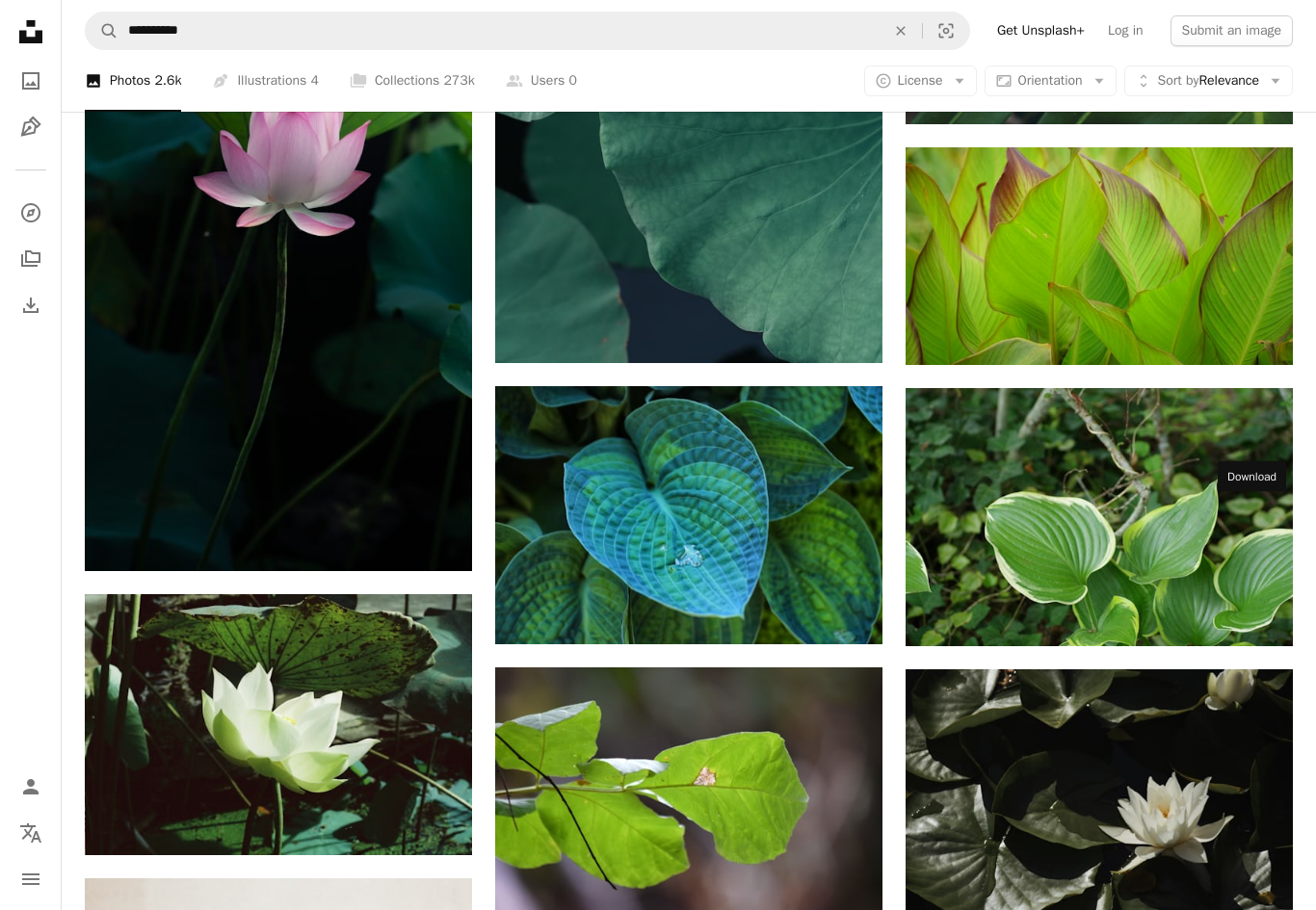 click on "Arrow pointing down" 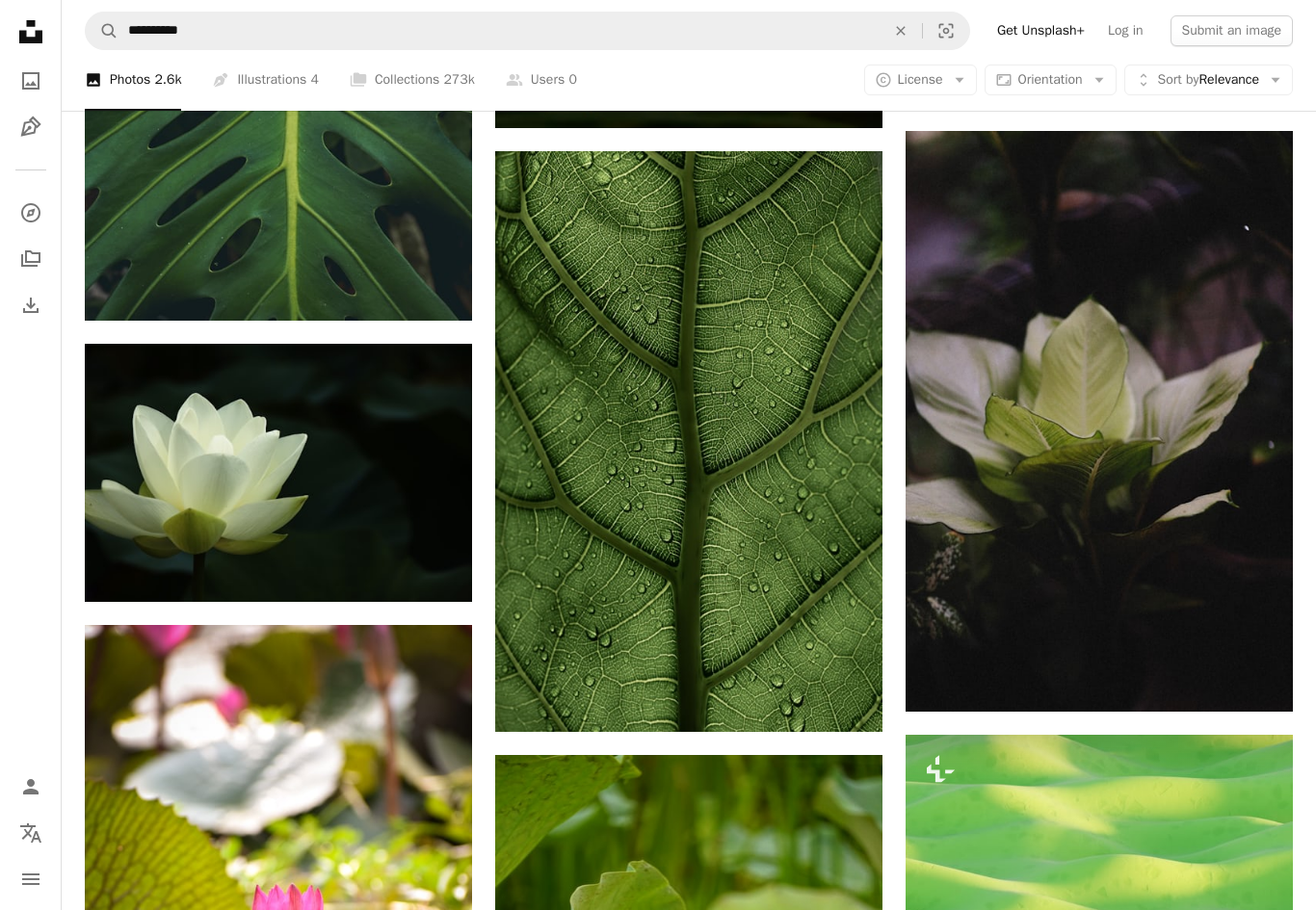scroll, scrollTop: 92727, scrollLeft: 0, axis: vertical 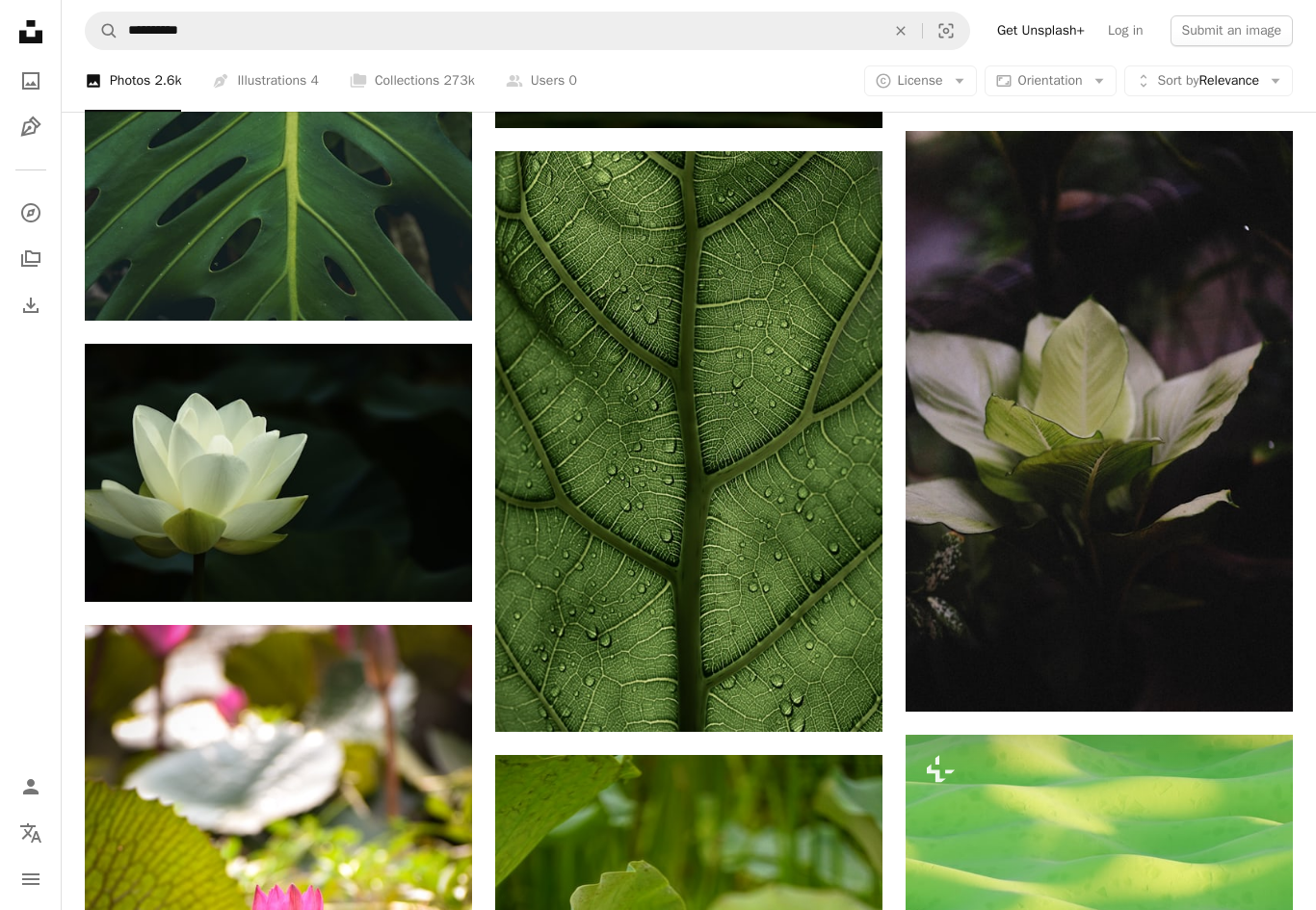 click on "Arrow pointing down" 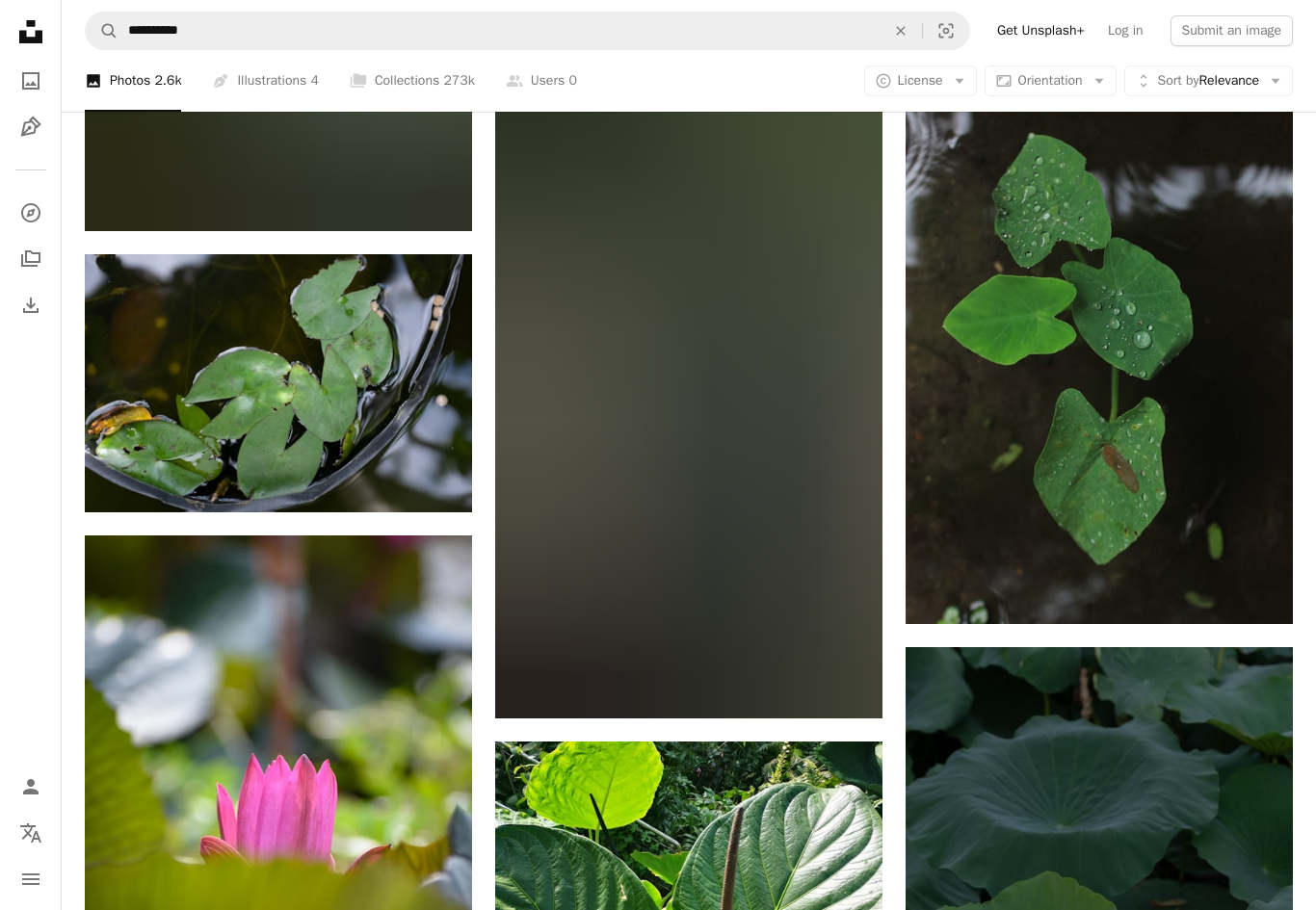 scroll, scrollTop: 98975, scrollLeft: 0, axis: vertical 